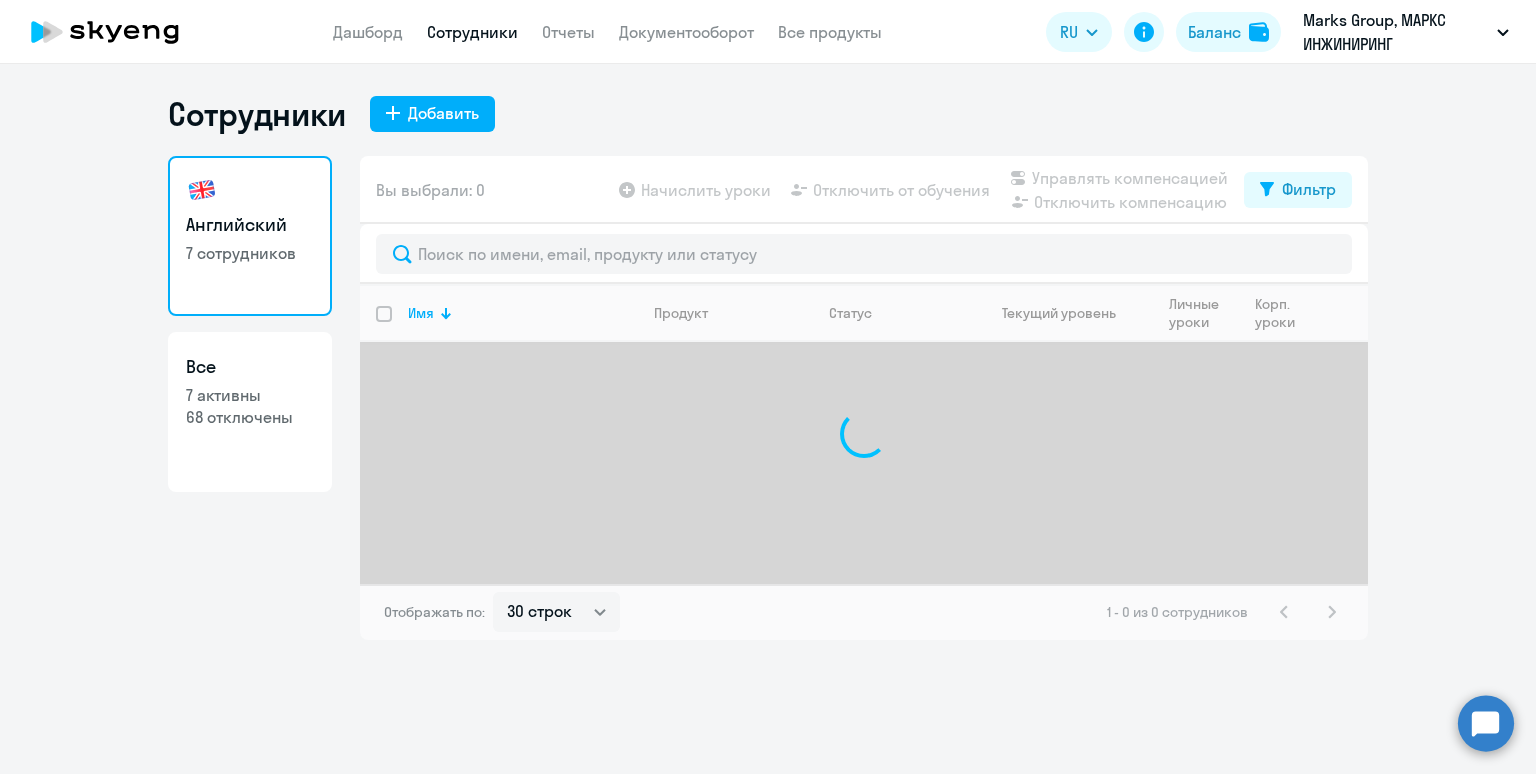 select on "30" 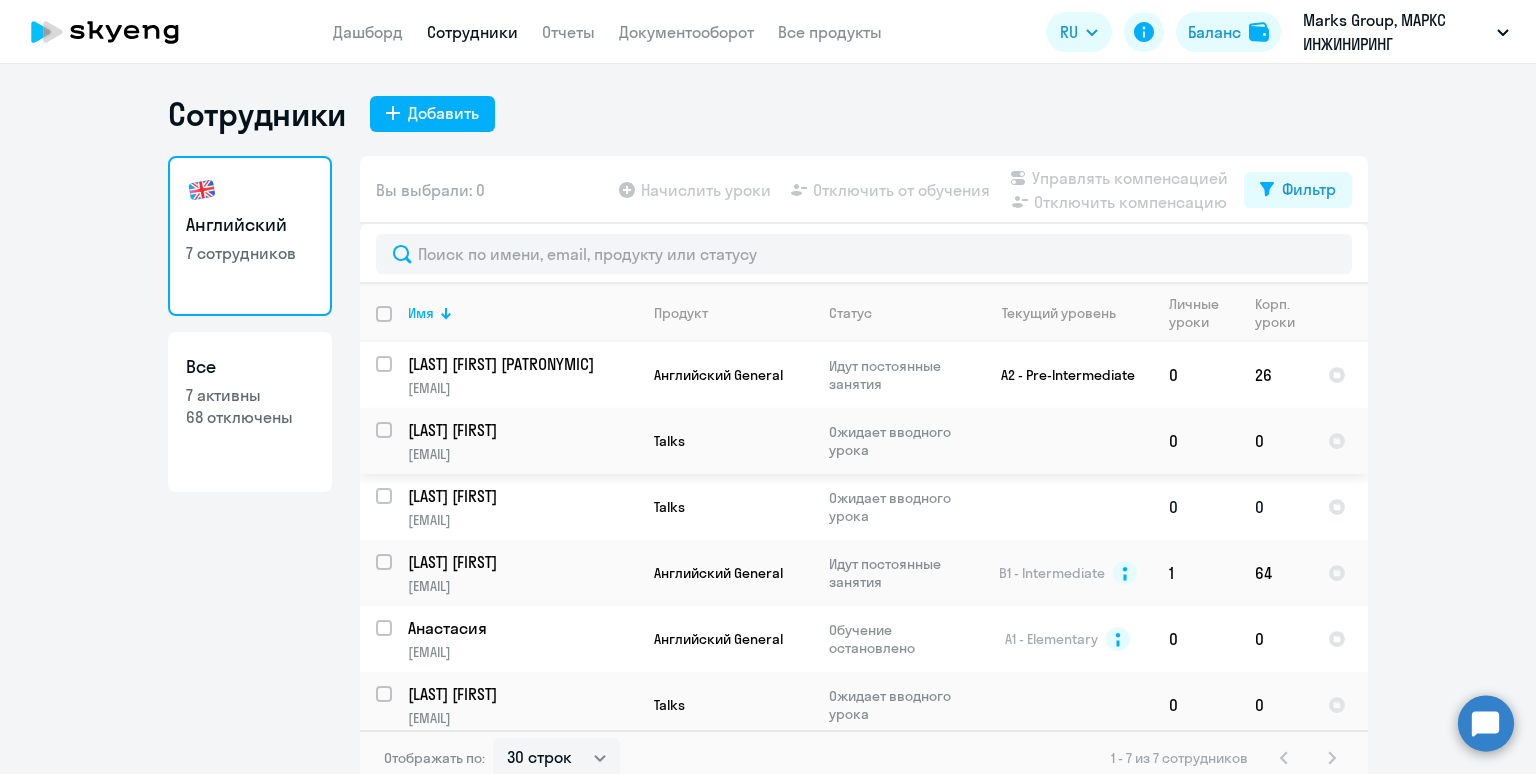 scroll, scrollTop: 70, scrollLeft: 0, axis: vertical 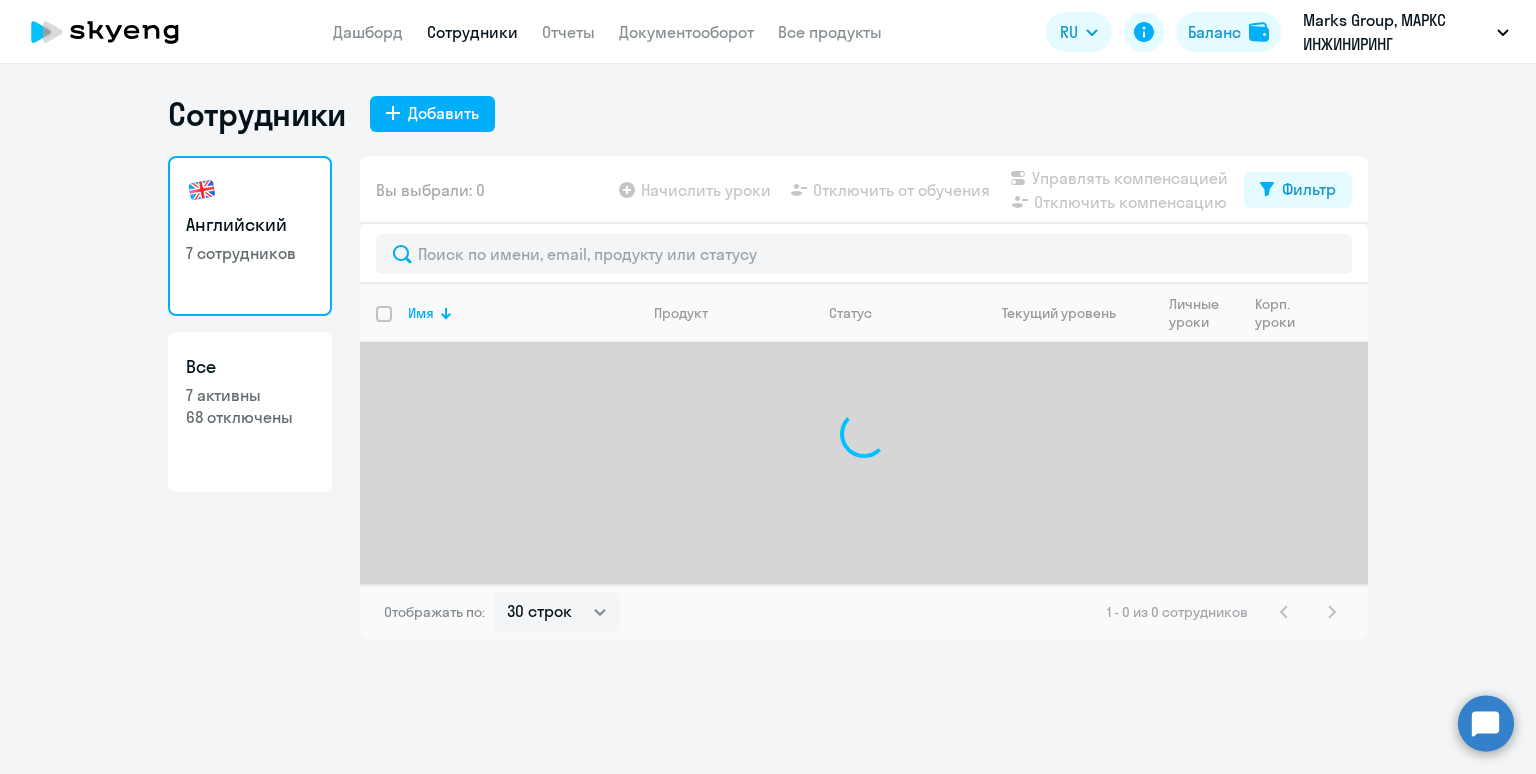 select on "30" 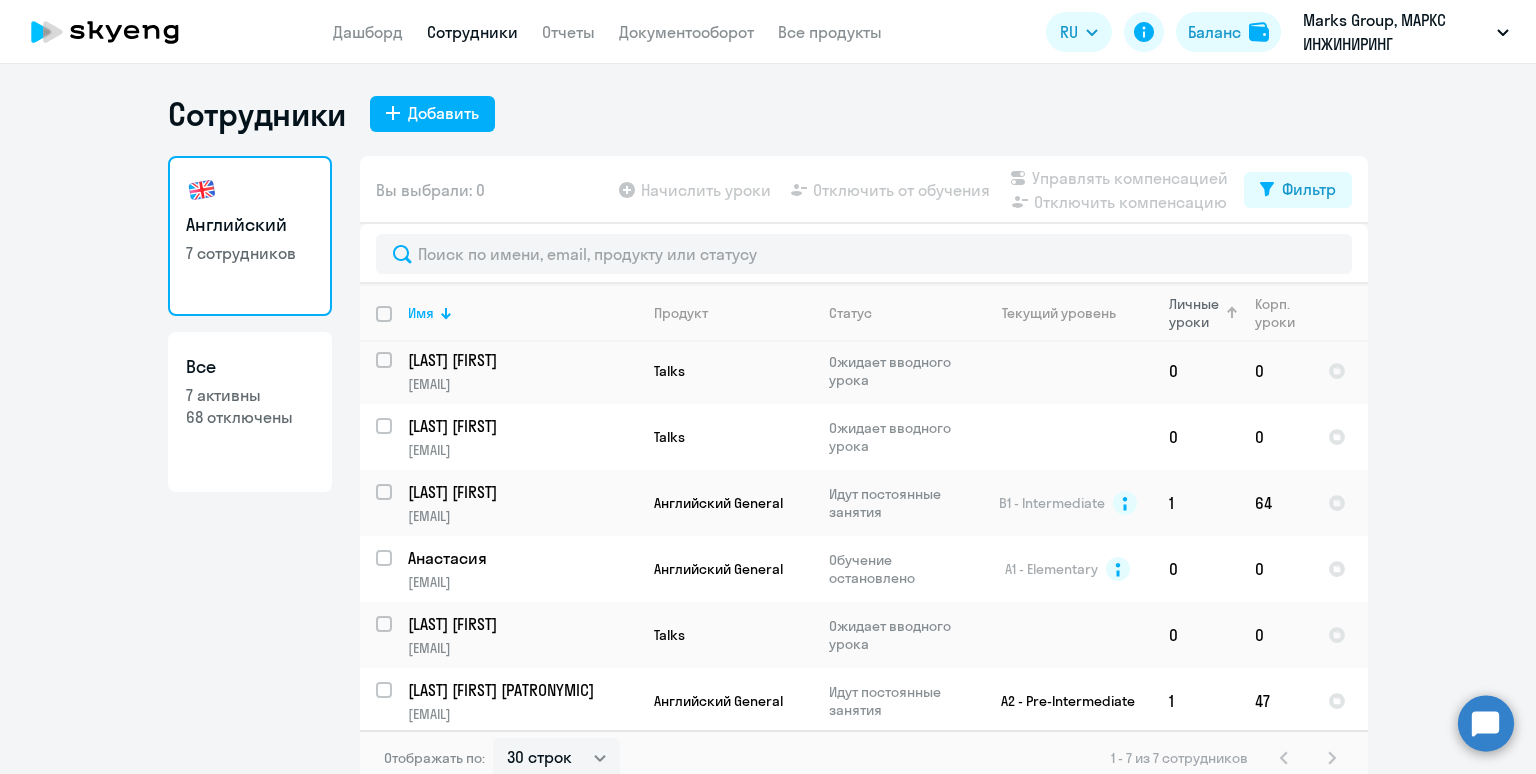 scroll, scrollTop: 0, scrollLeft: 0, axis: both 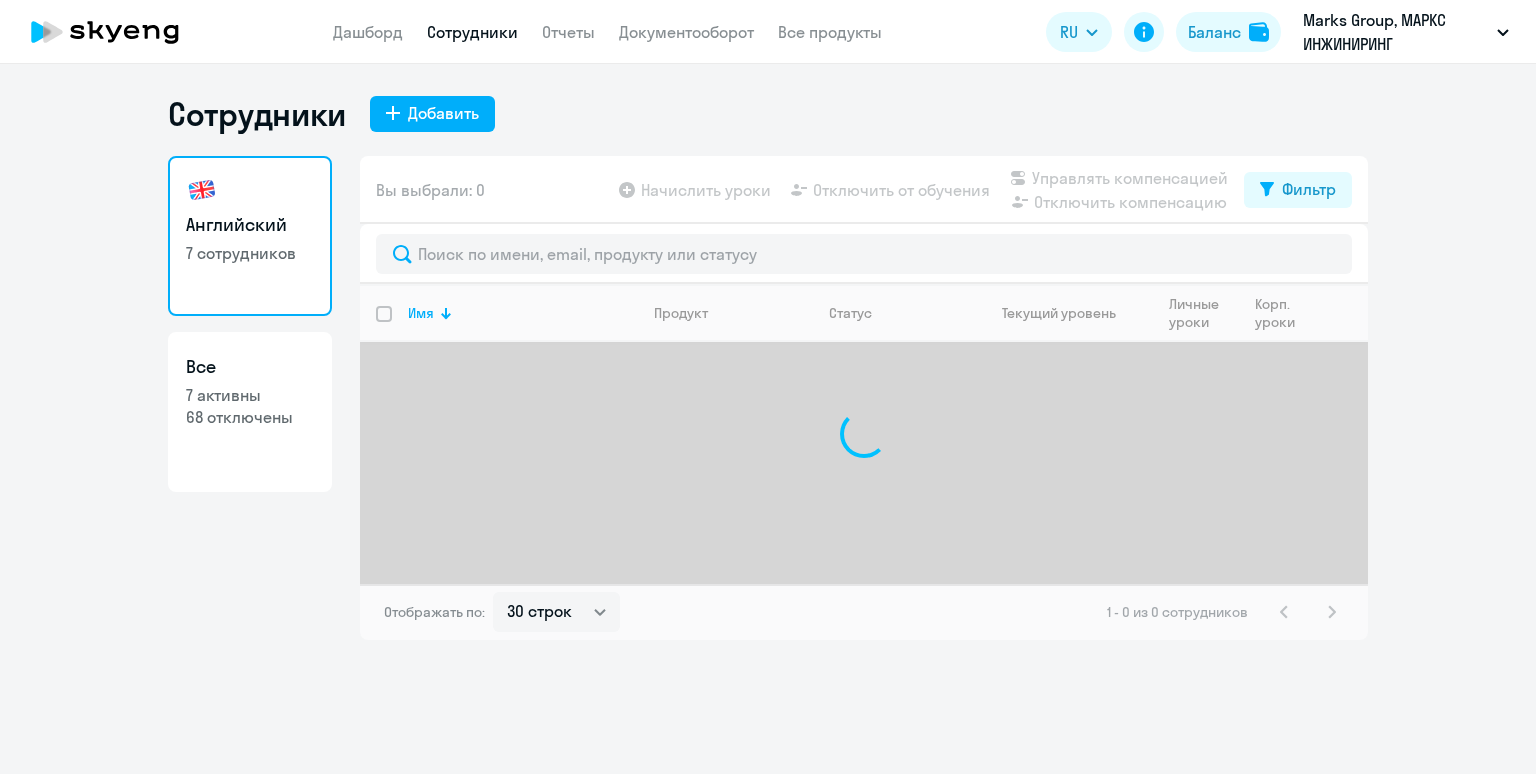 select on "30" 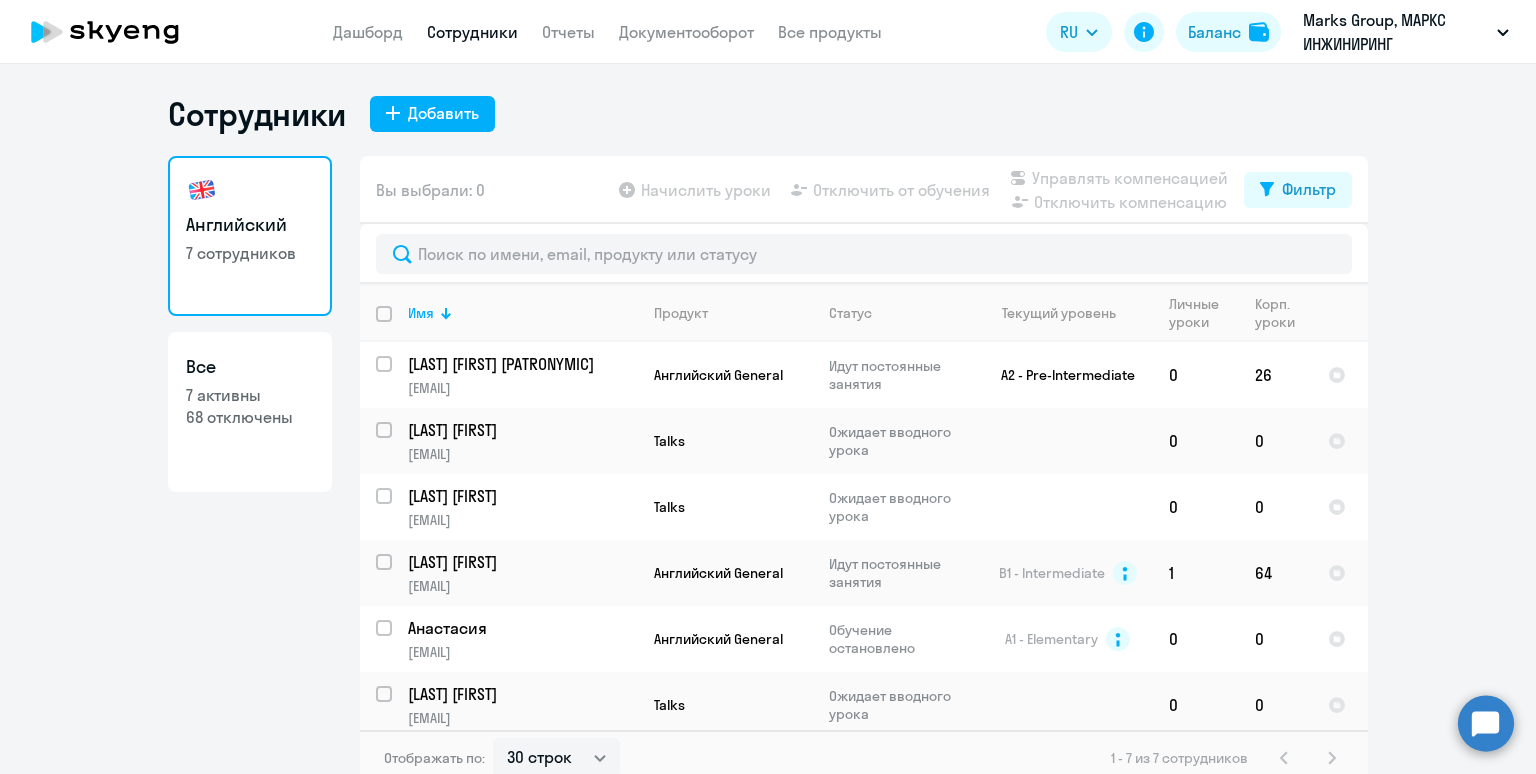 click at bounding box center (396, 326) 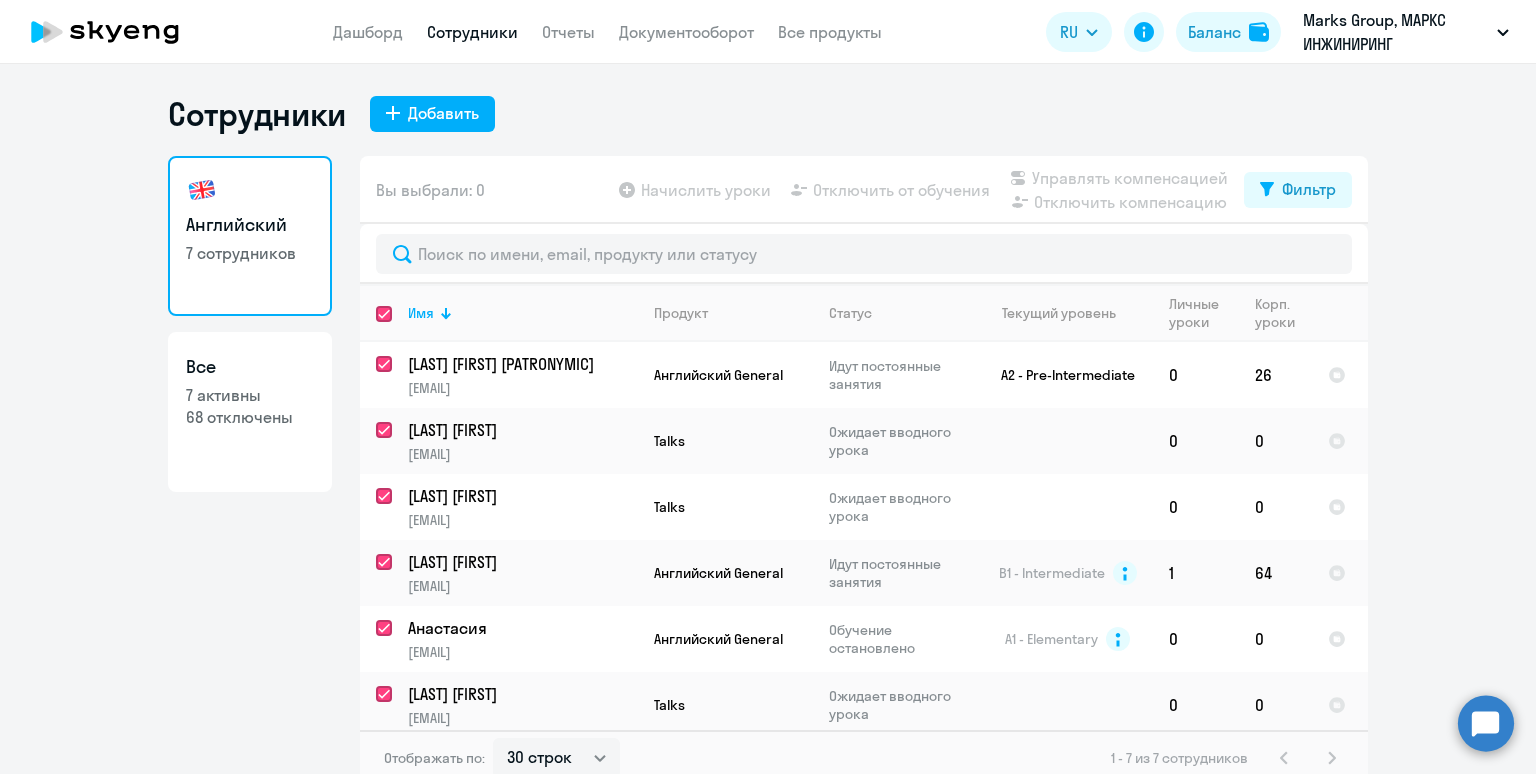 checkbox on "true" 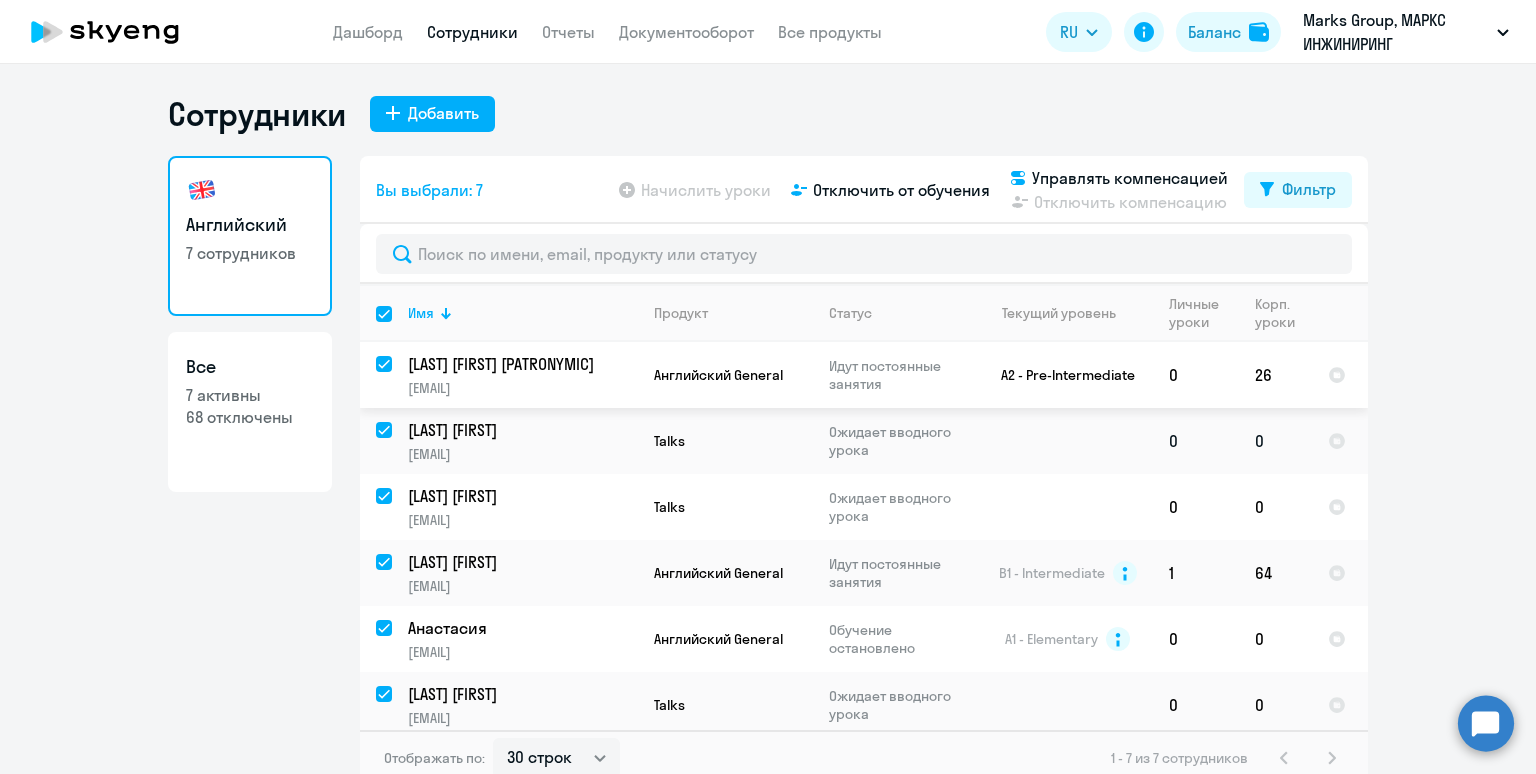 scroll, scrollTop: 70, scrollLeft: 0, axis: vertical 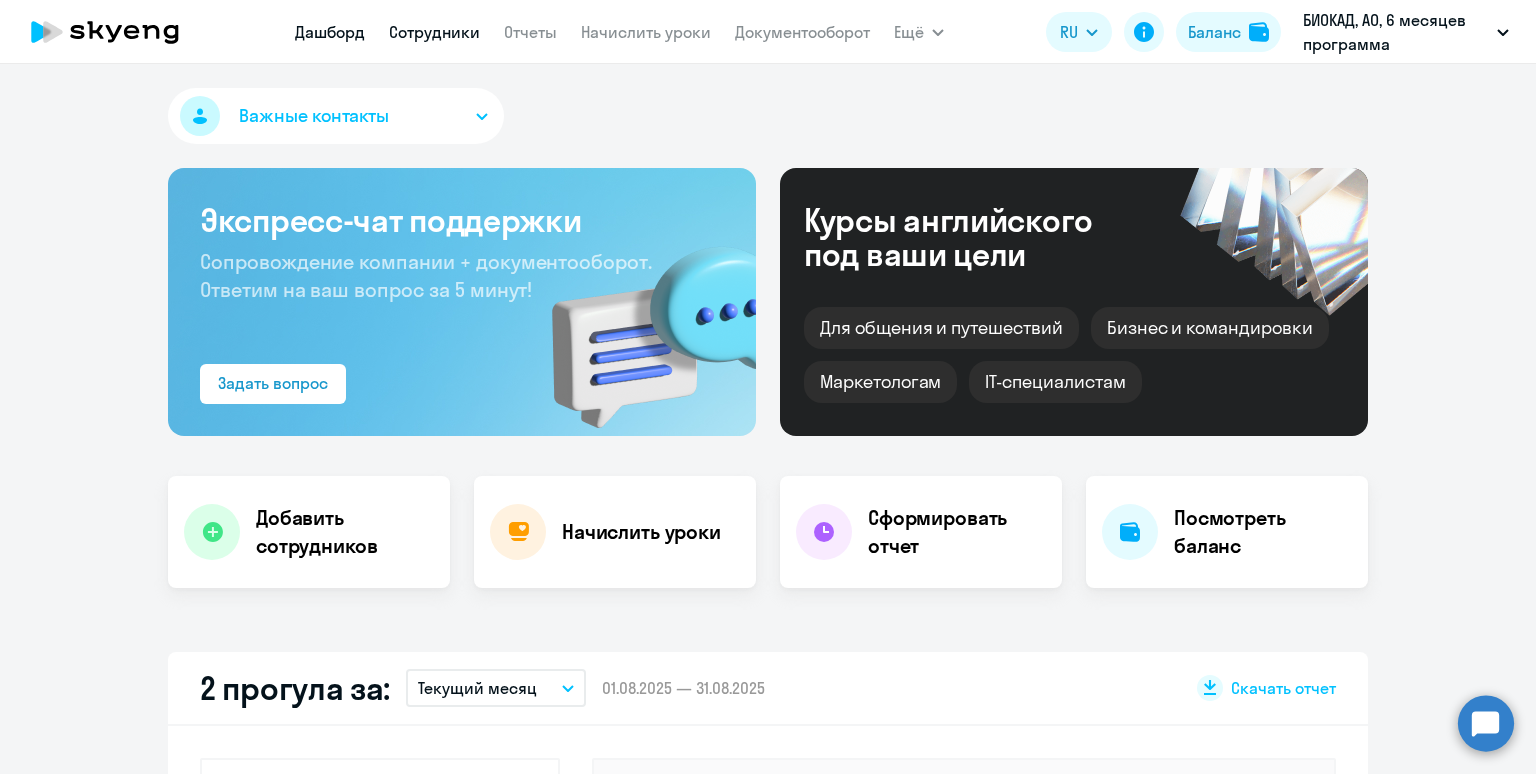 click on "Сотрудники" at bounding box center [434, 32] 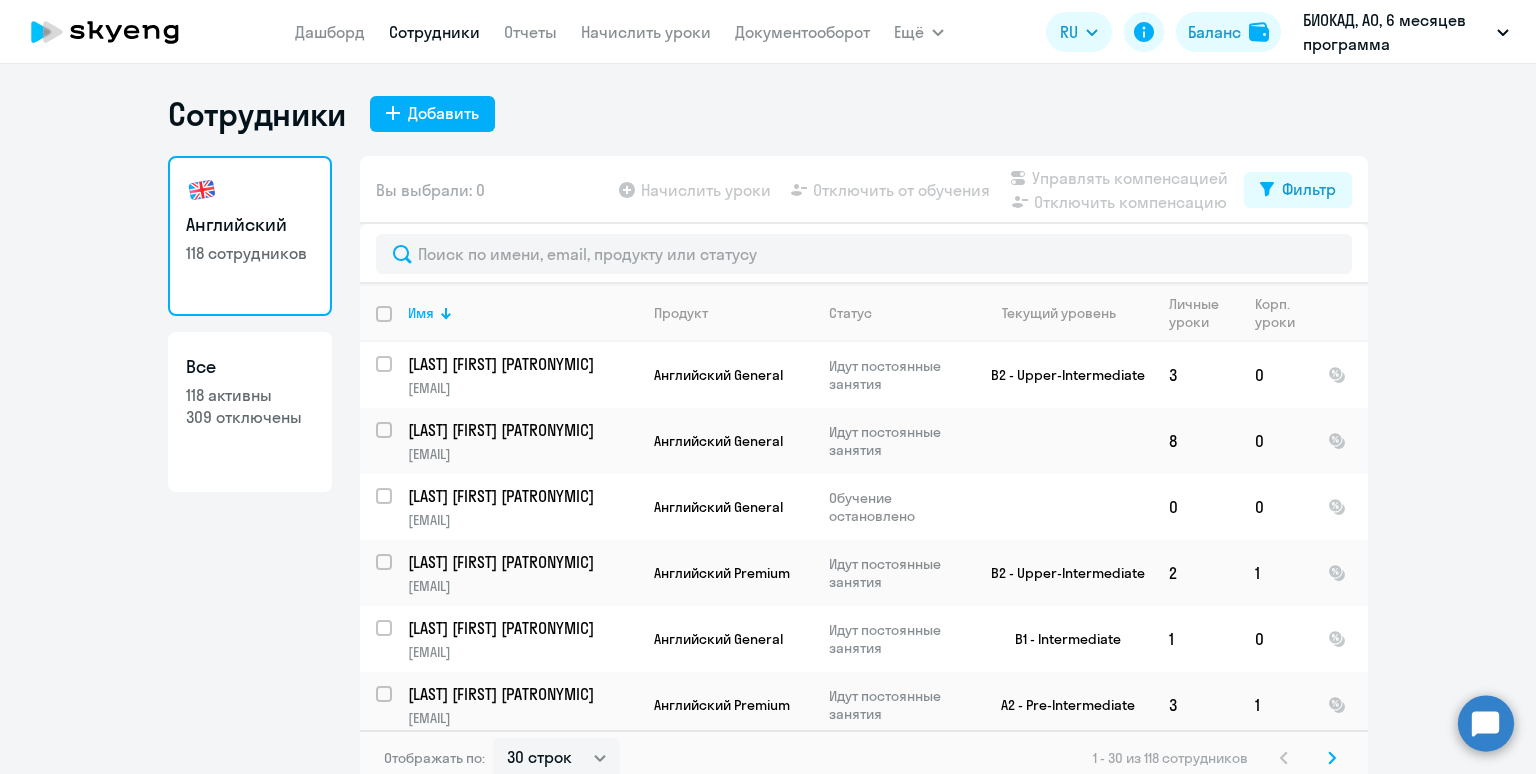 click at bounding box center [396, 326] 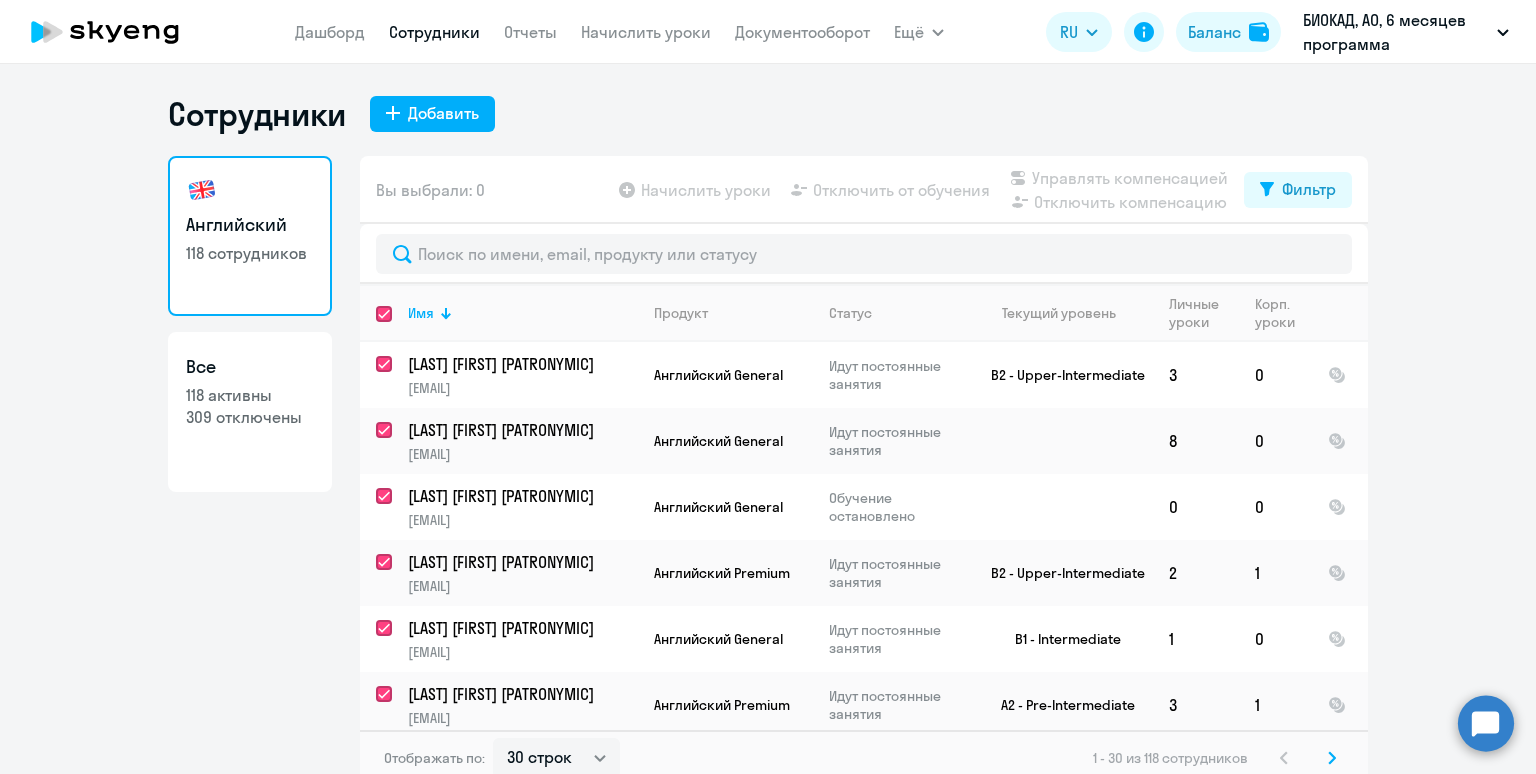 checkbox on "true" 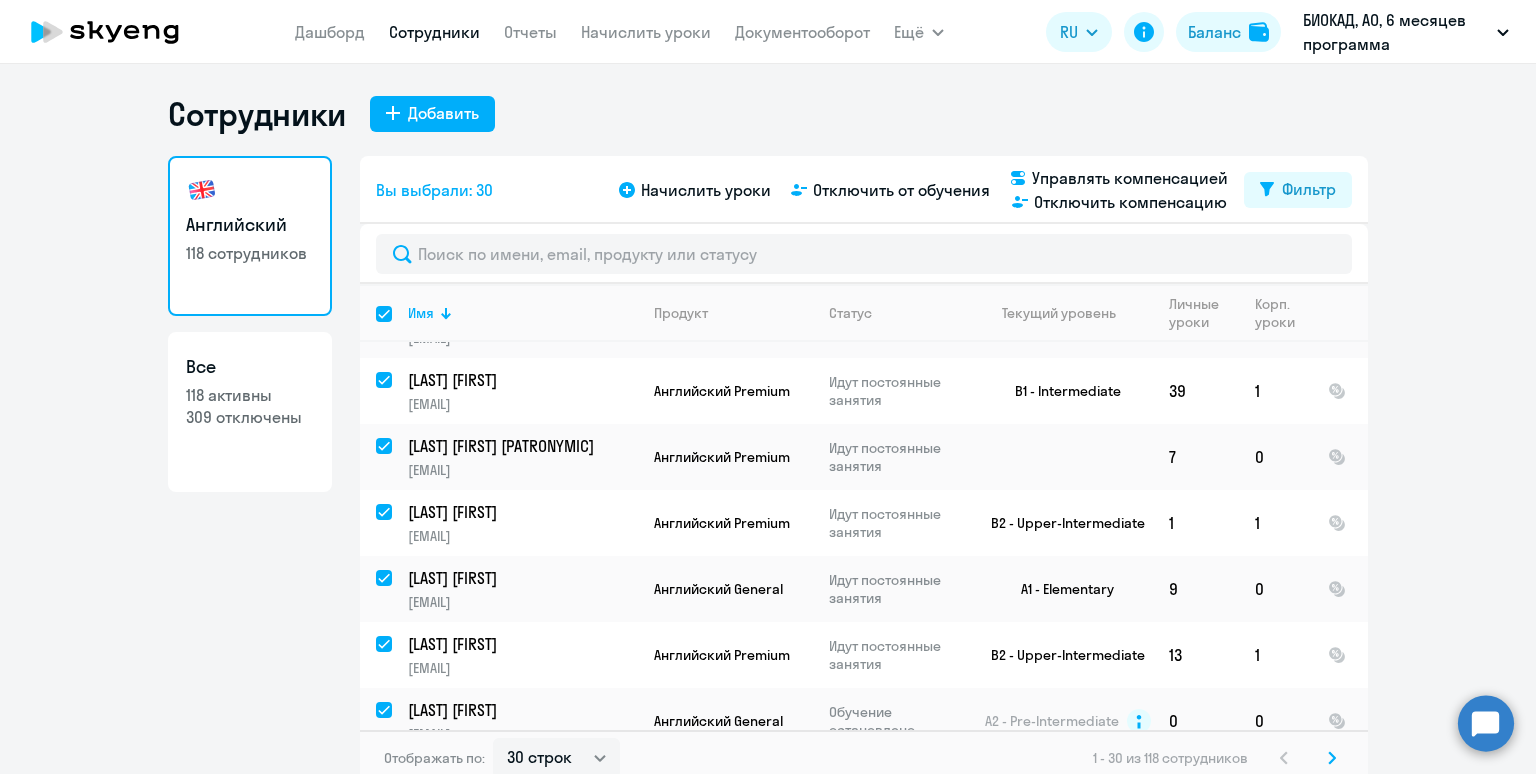 scroll, scrollTop: 1579, scrollLeft: 0, axis: vertical 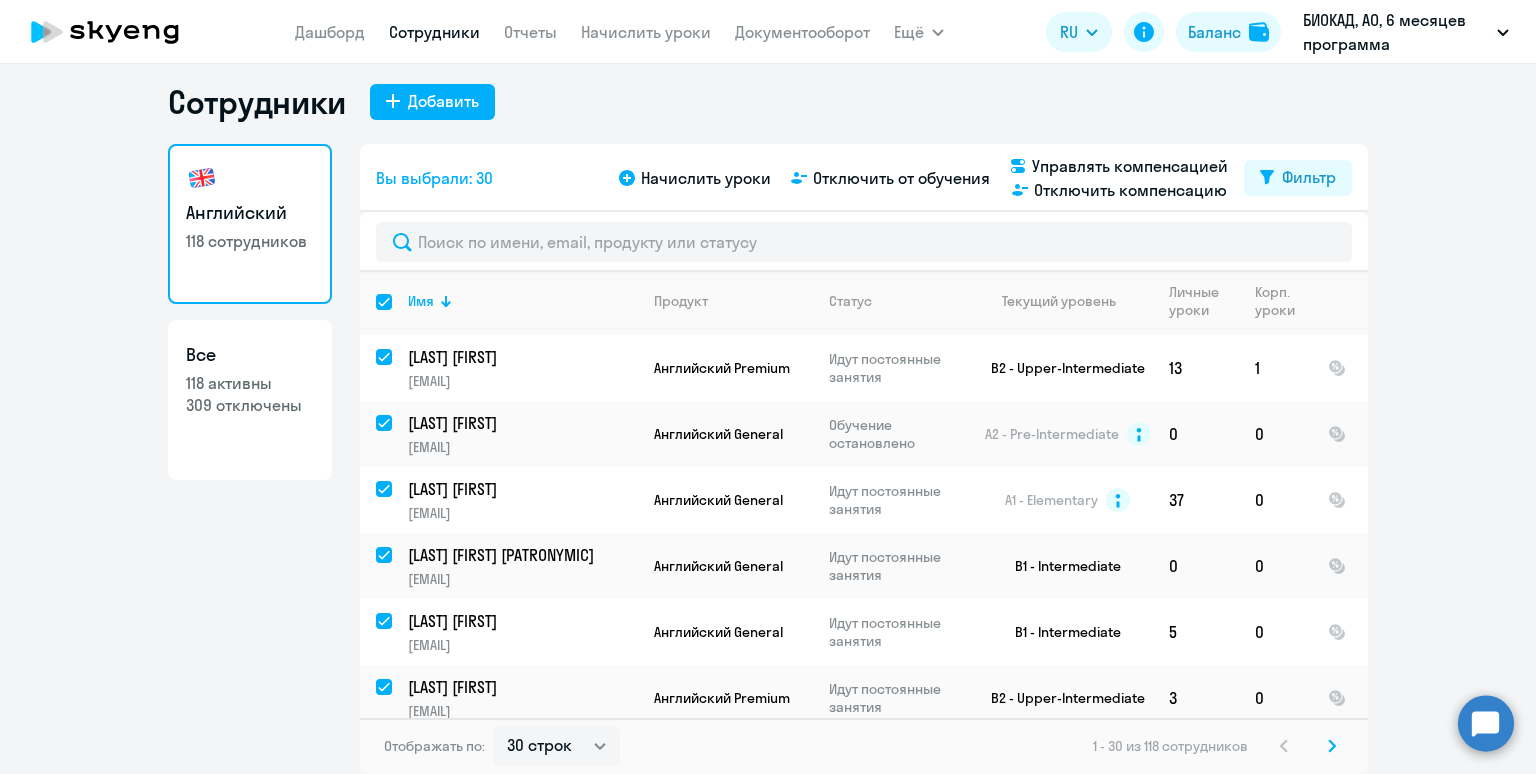 click 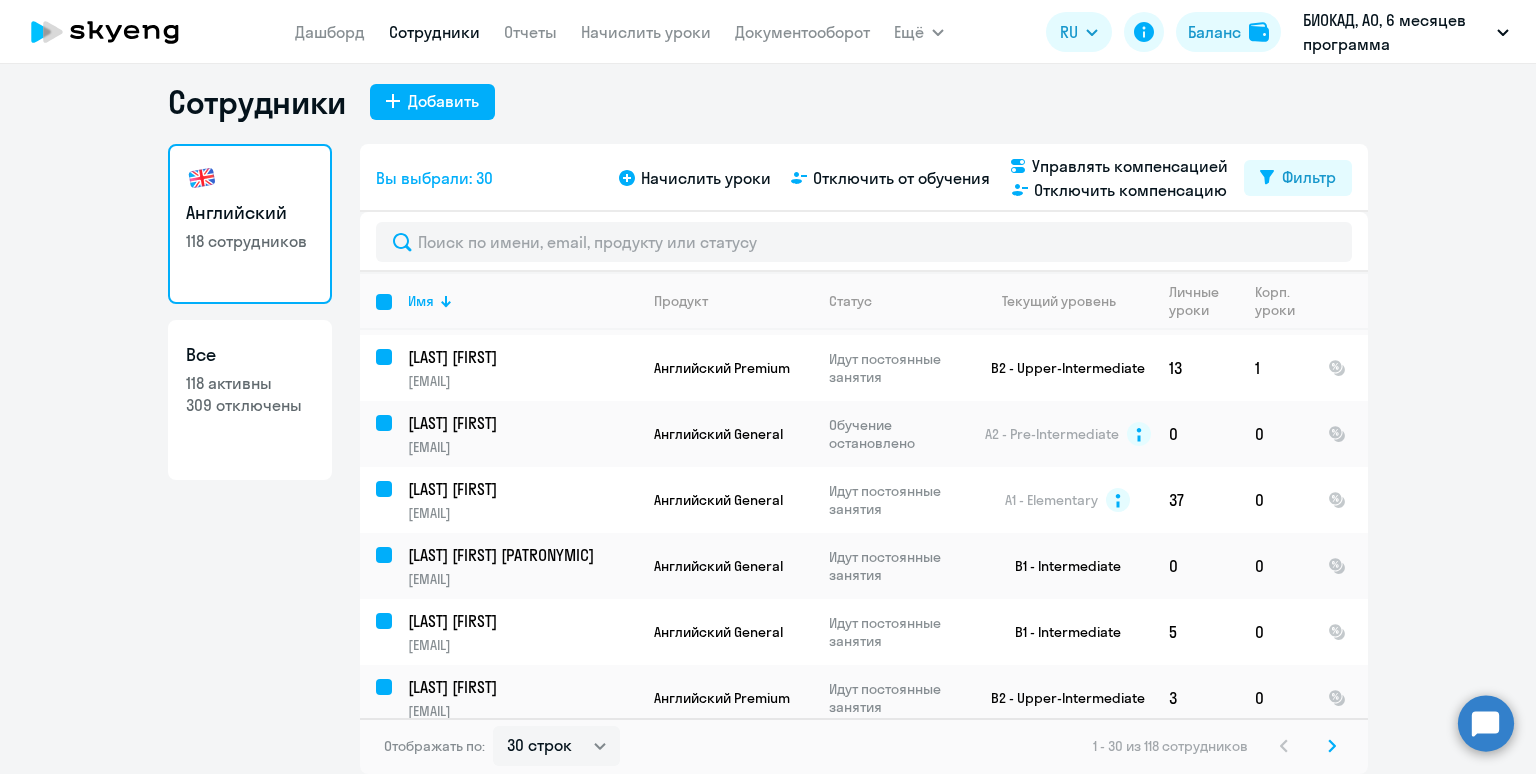 checkbox on "false" 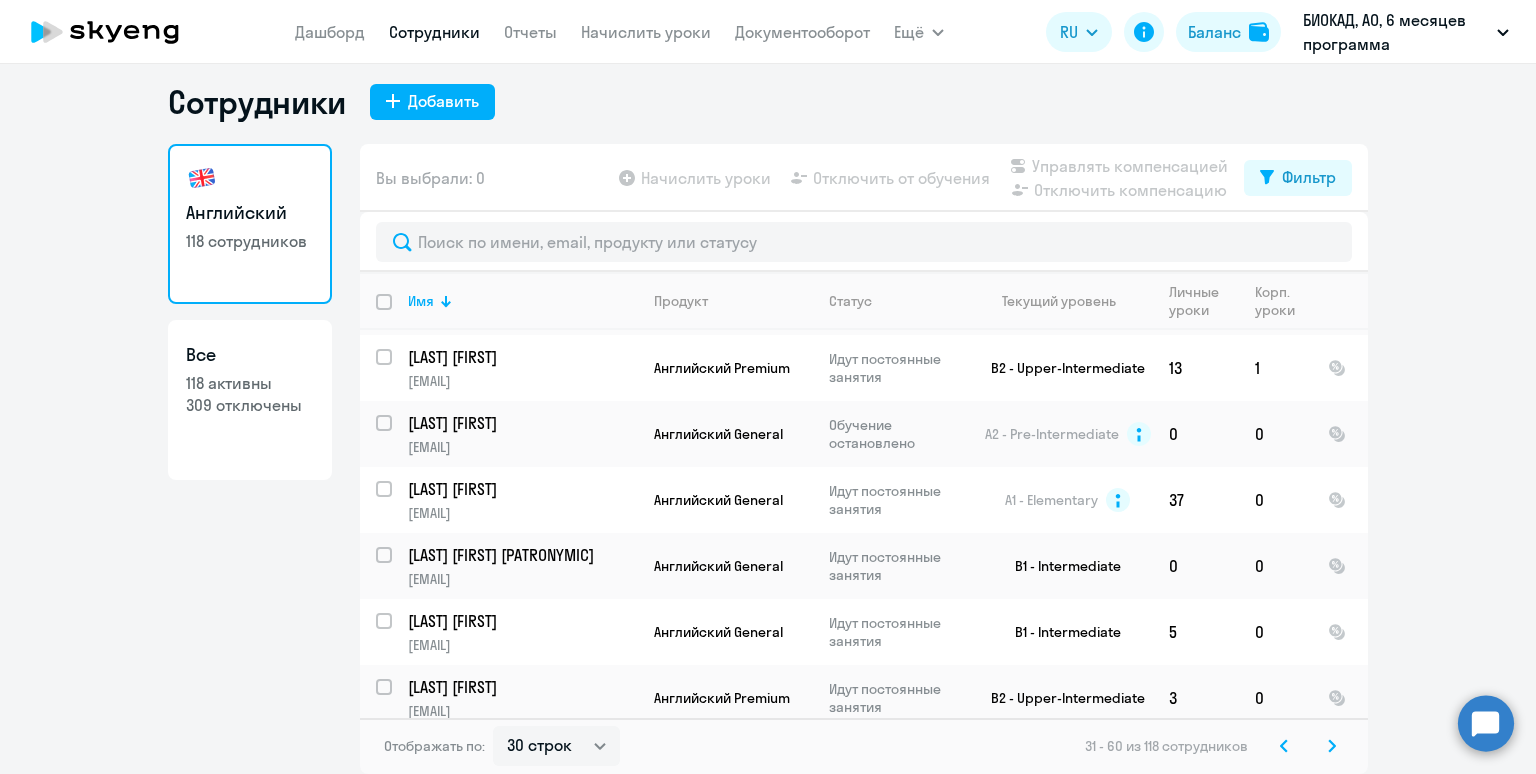 scroll, scrollTop: 0, scrollLeft: 0, axis: both 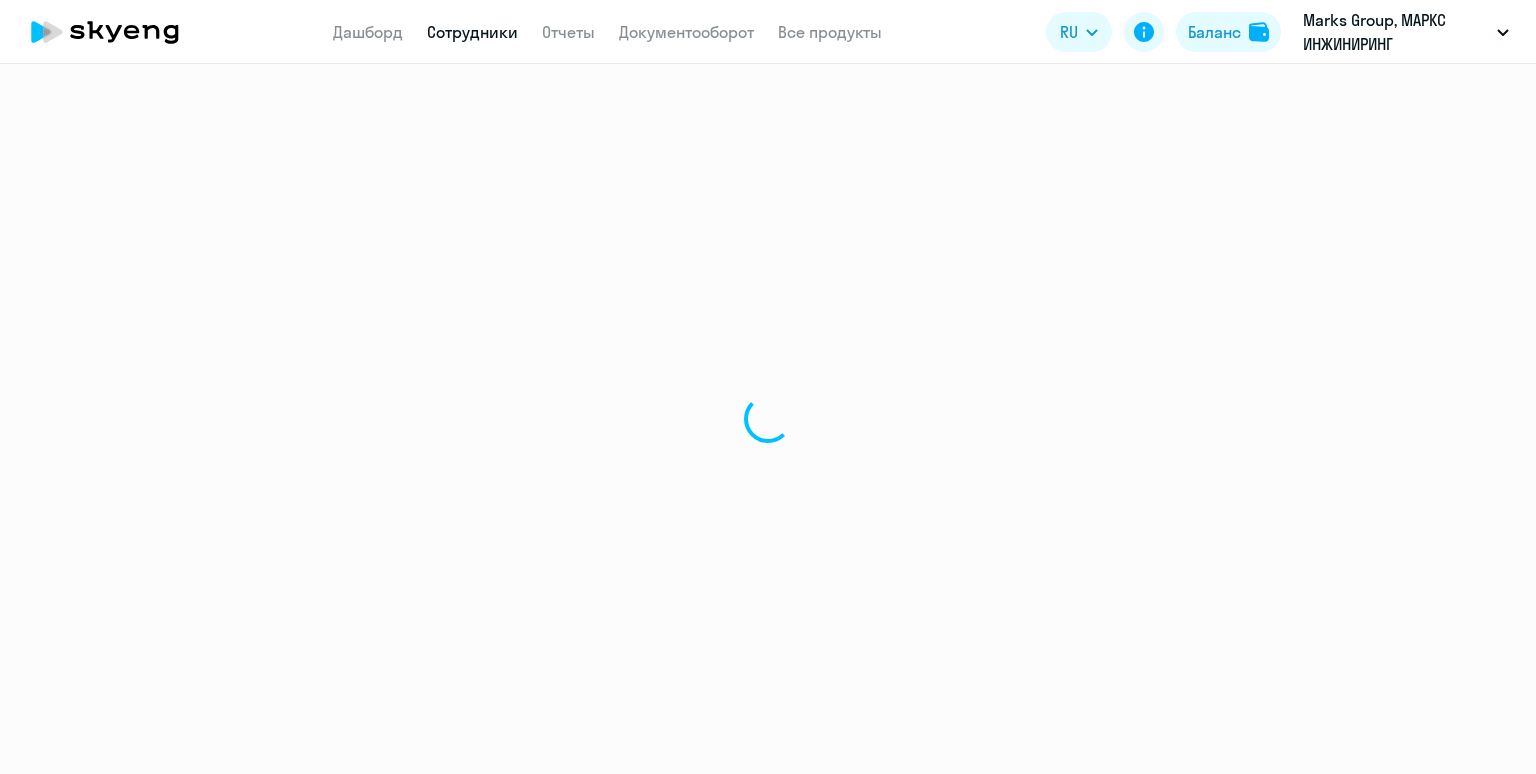 select on "30" 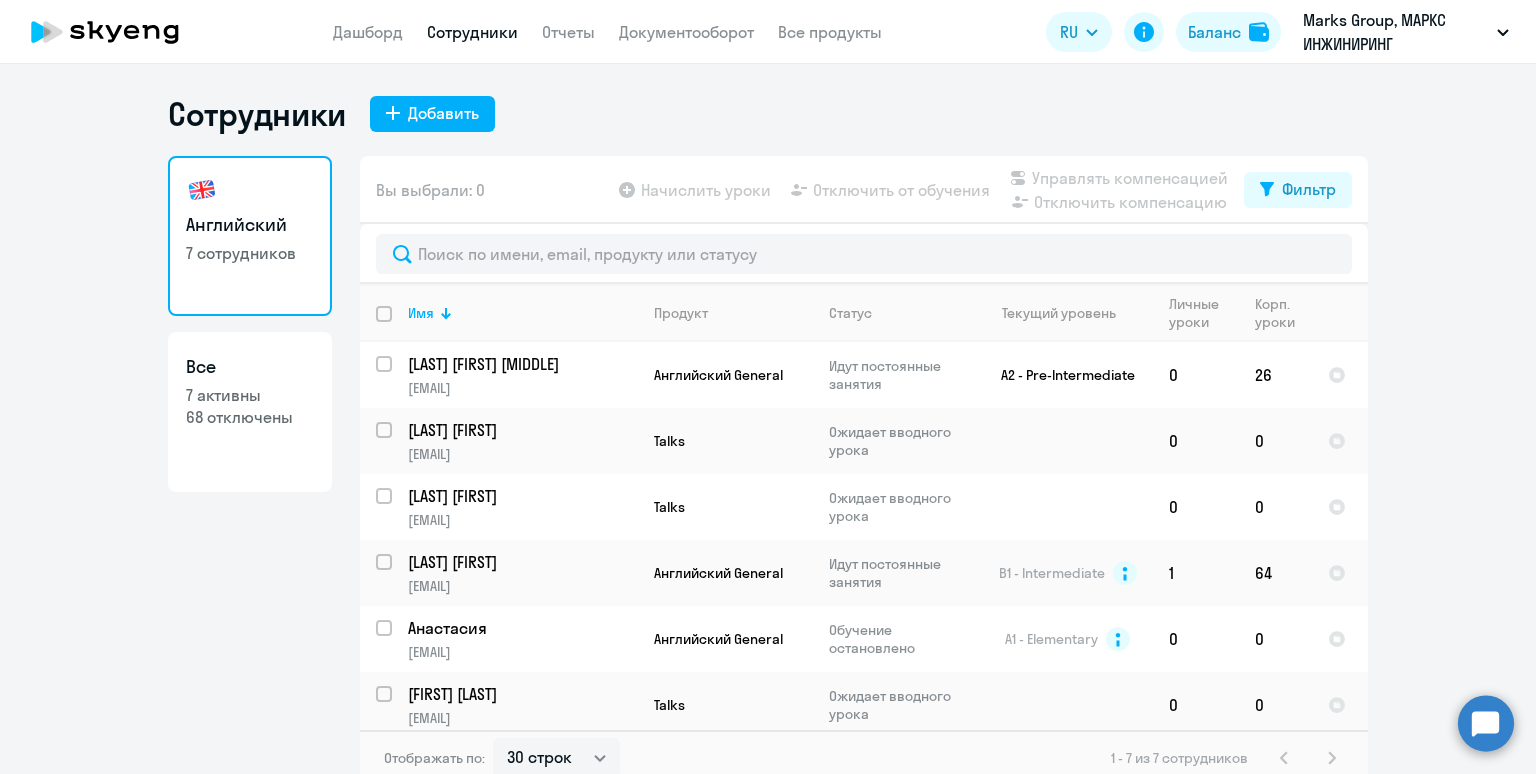 click at bounding box center [396, 326] 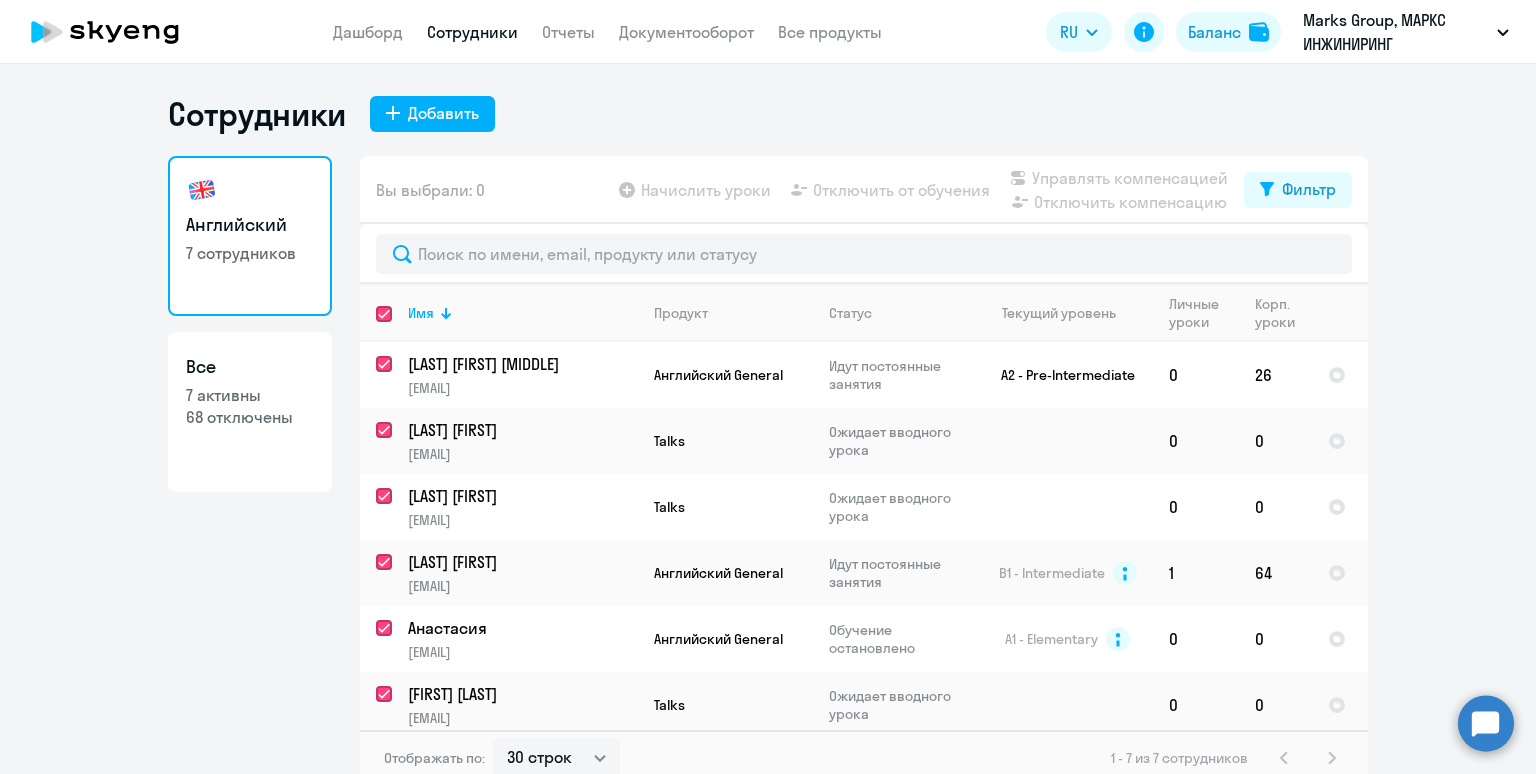 checkbox on "true" 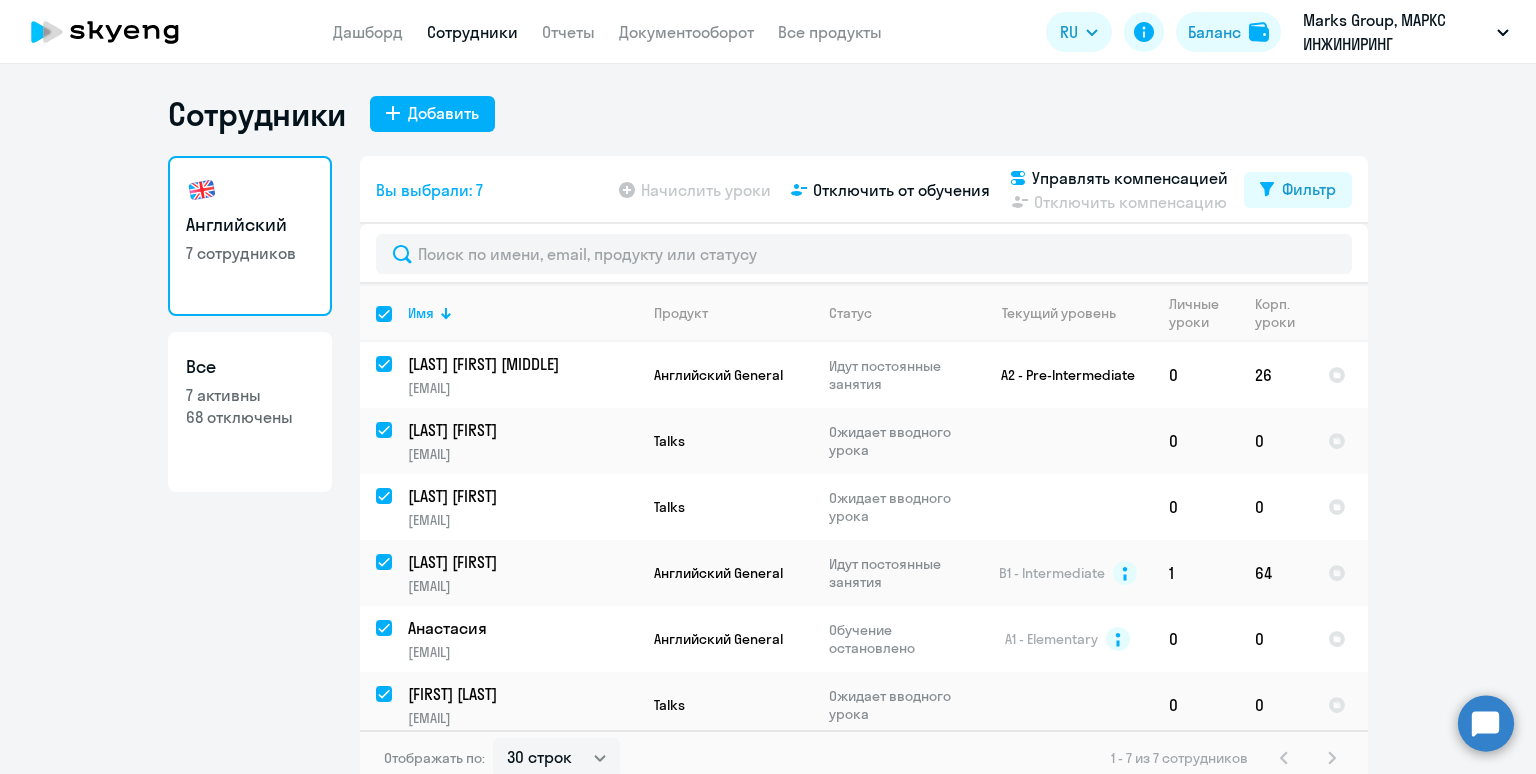 scroll, scrollTop: 70, scrollLeft: 0, axis: vertical 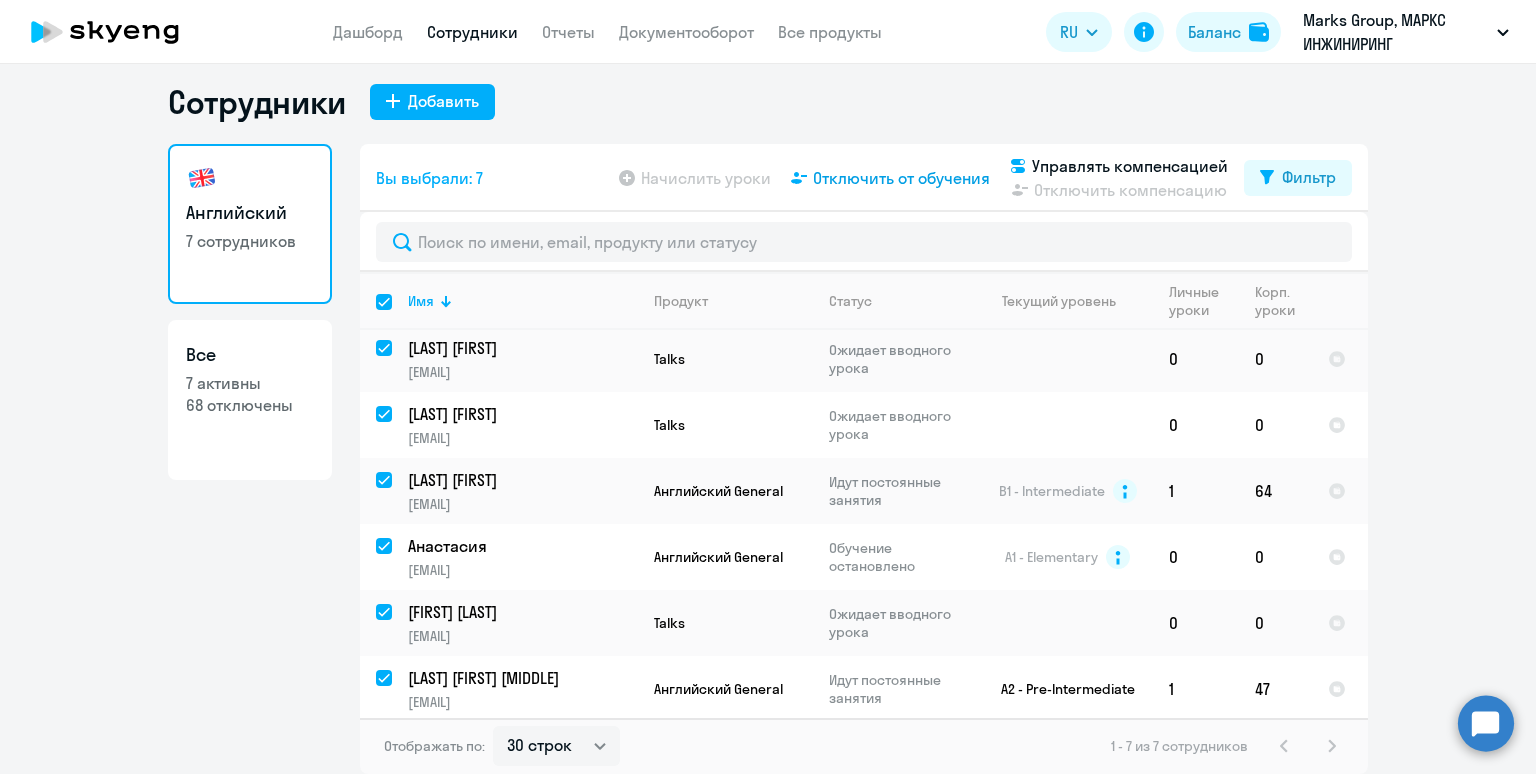 click on "Отключить от обучения" 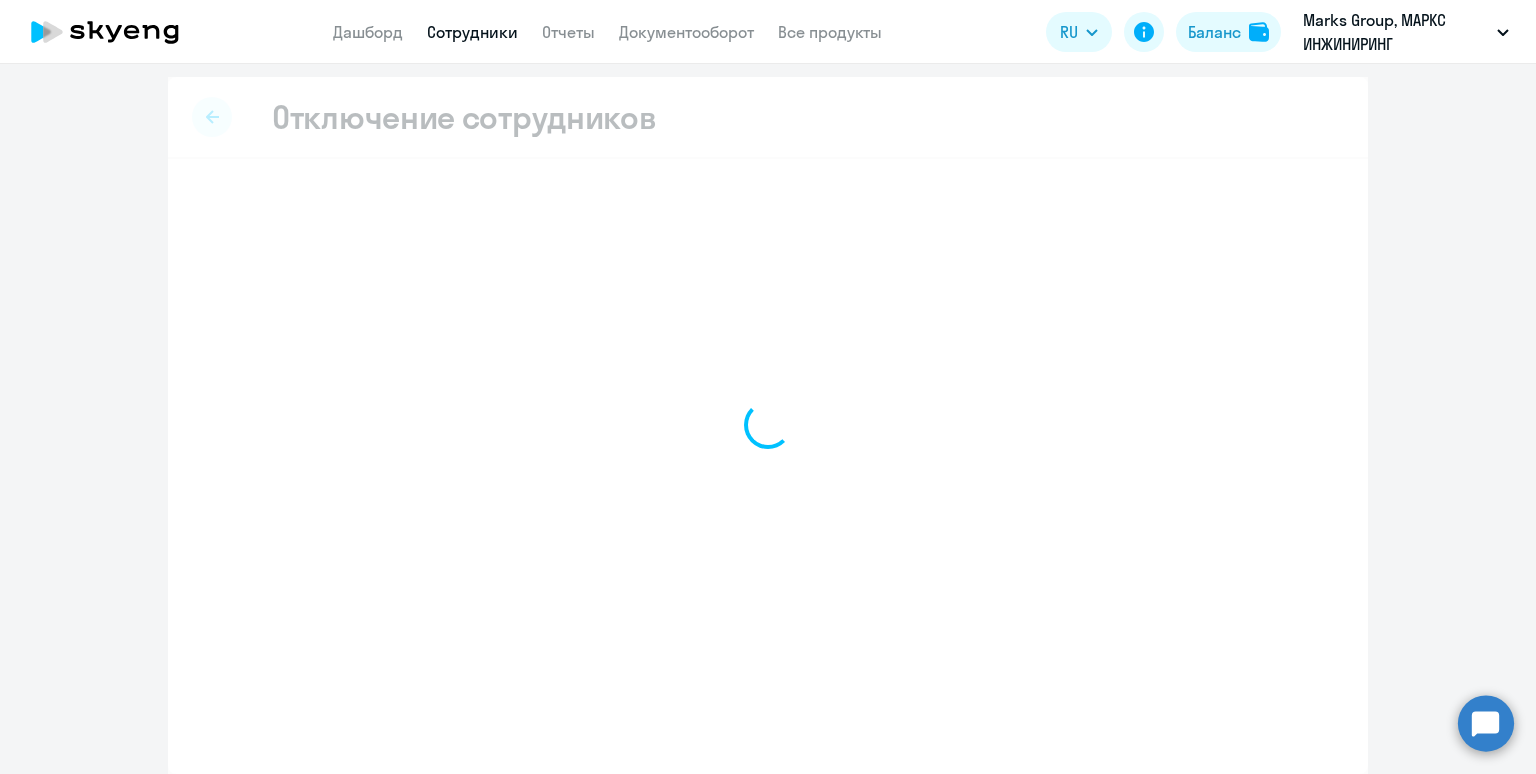 scroll, scrollTop: 2, scrollLeft: 0, axis: vertical 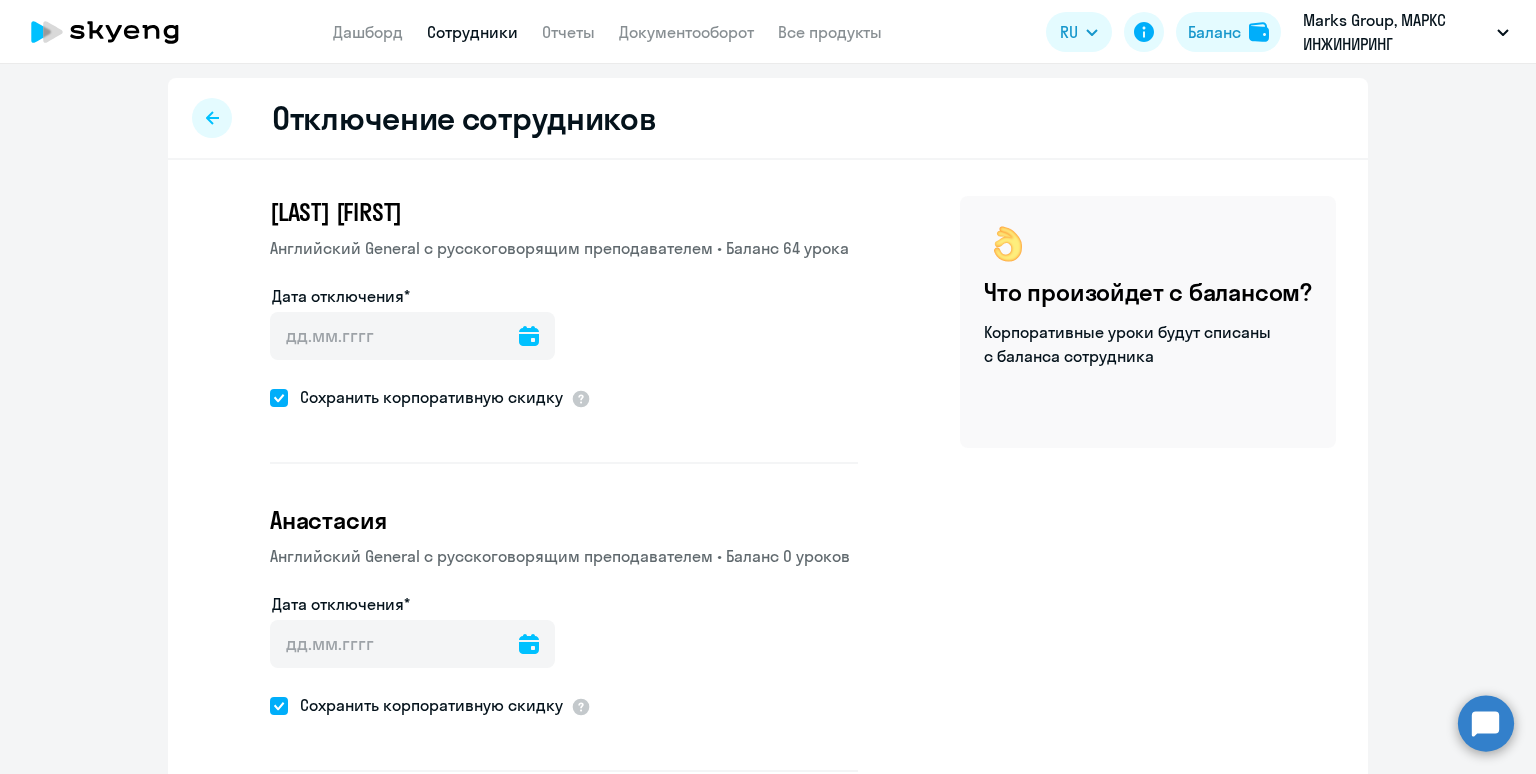 click 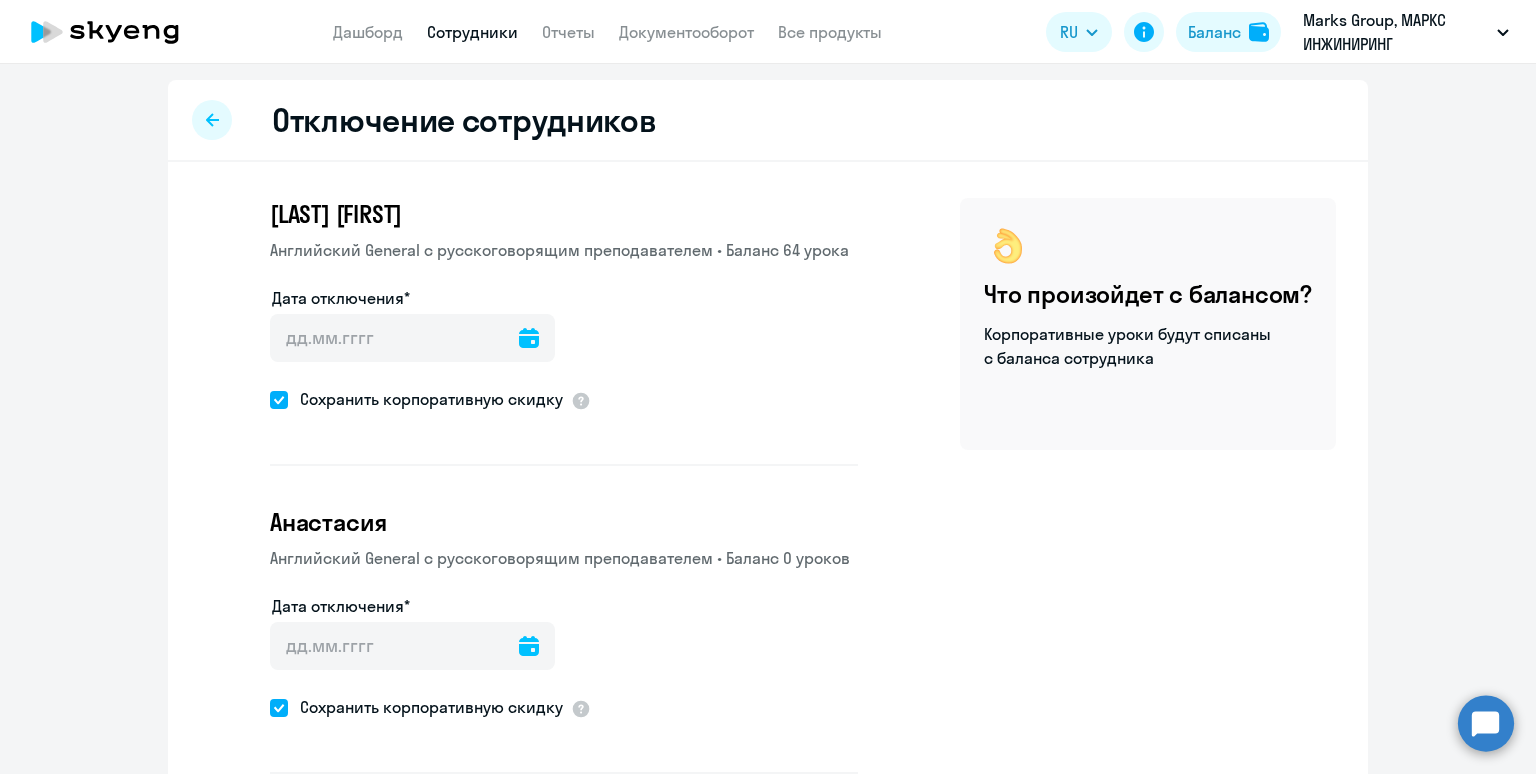 select on "30" 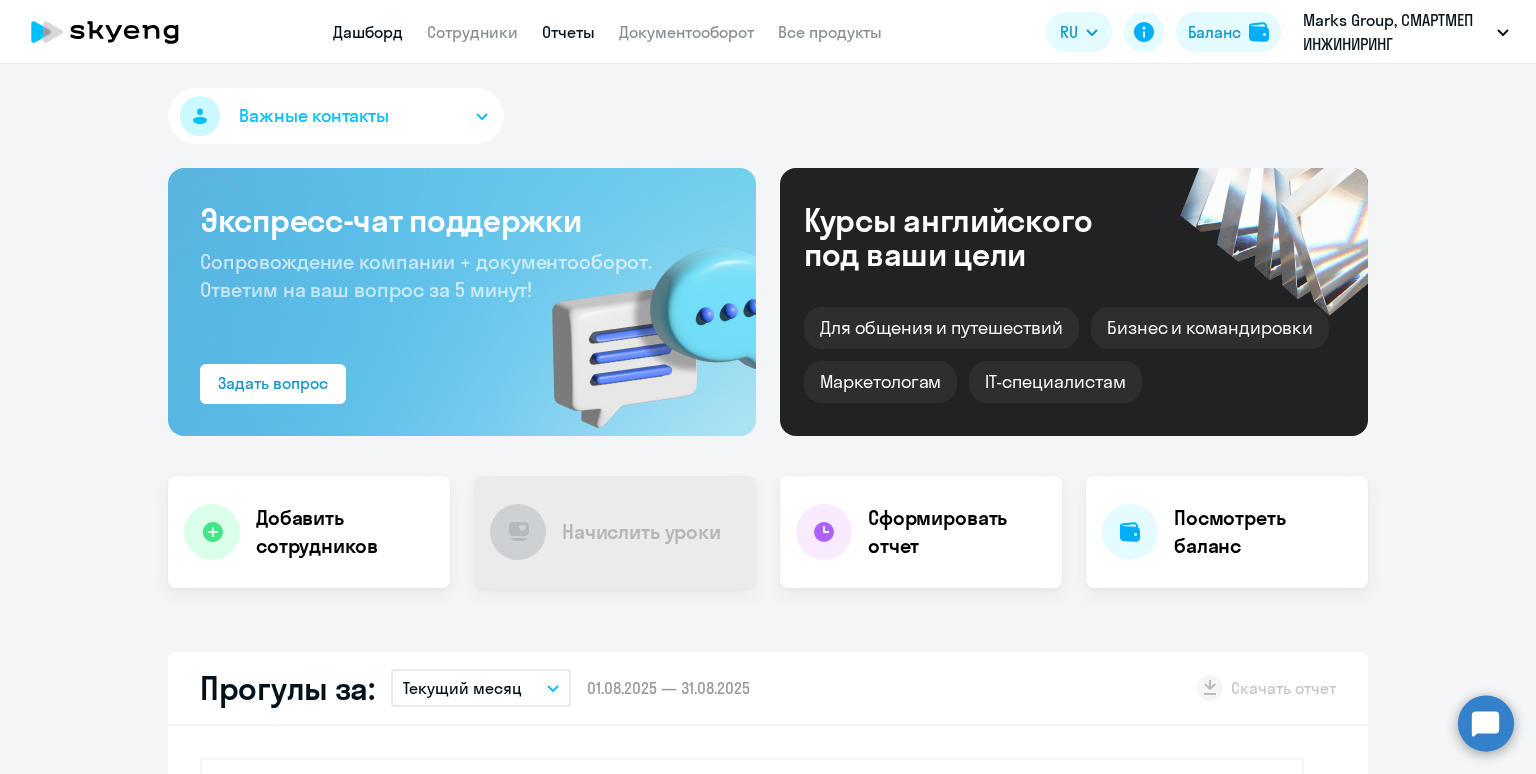 scroll, scrollTop: 0, scrollLeft: 0, axis: both 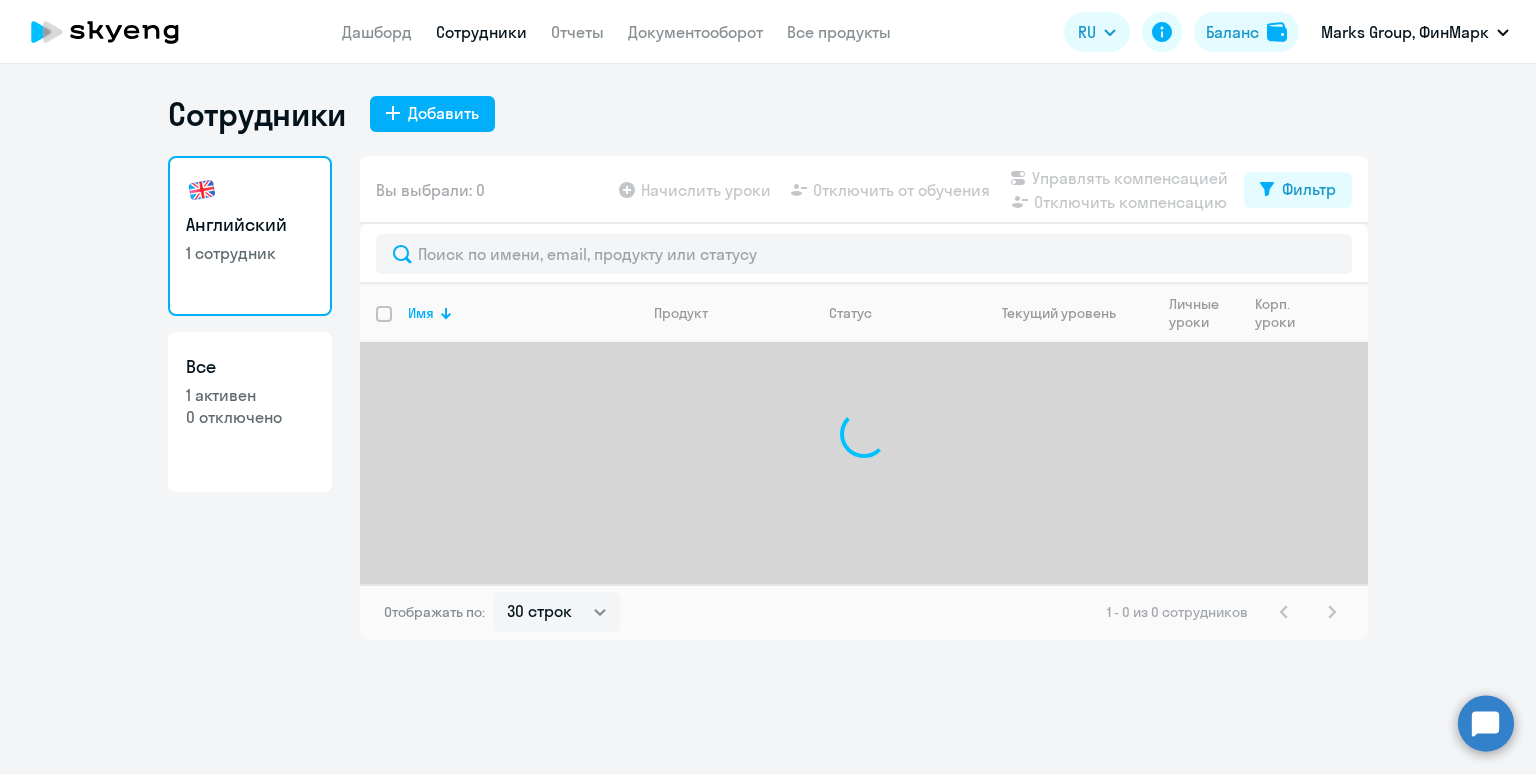 select on "30" 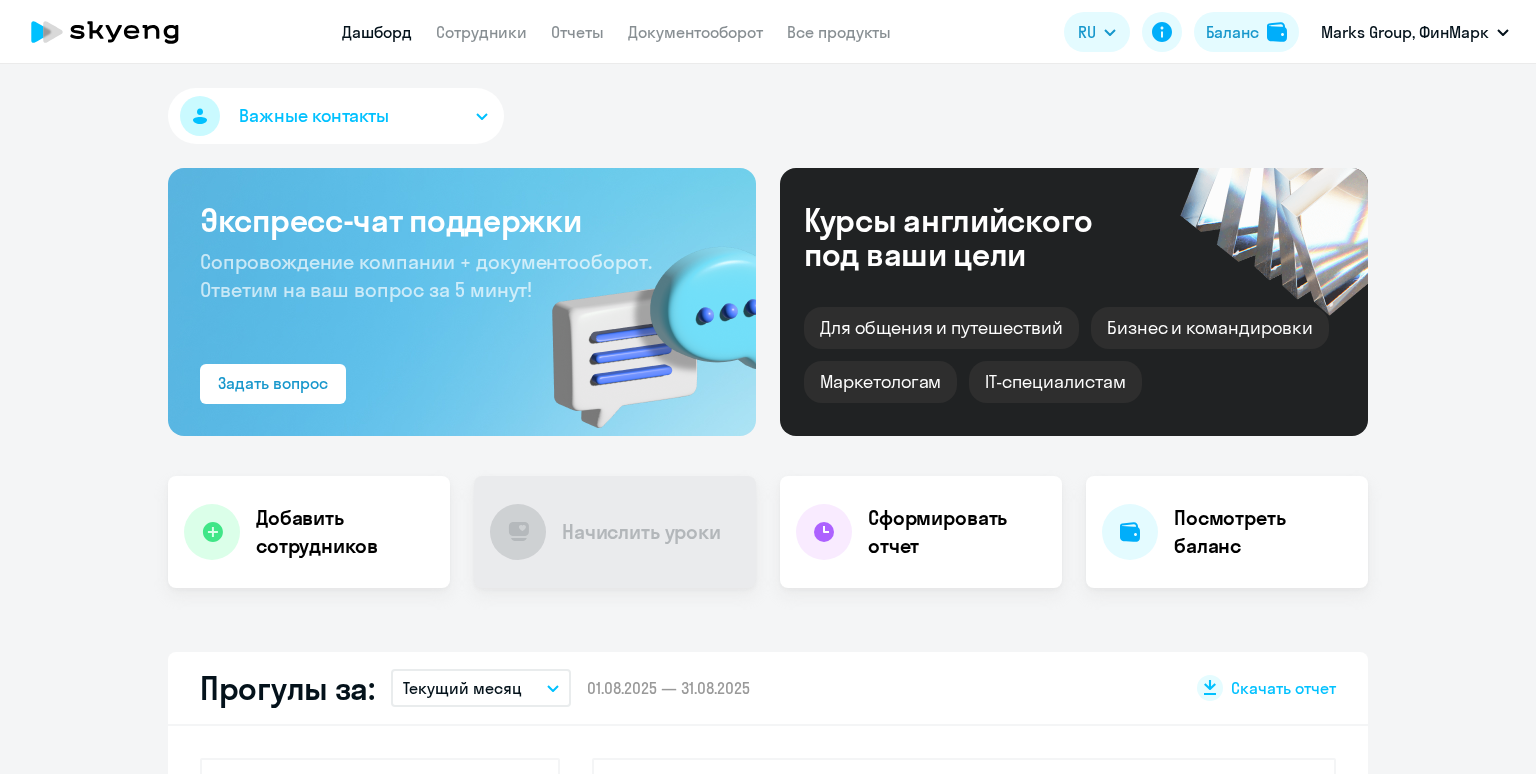 scroll, scrollTop: 0, scrollLeft: 0, axis: both 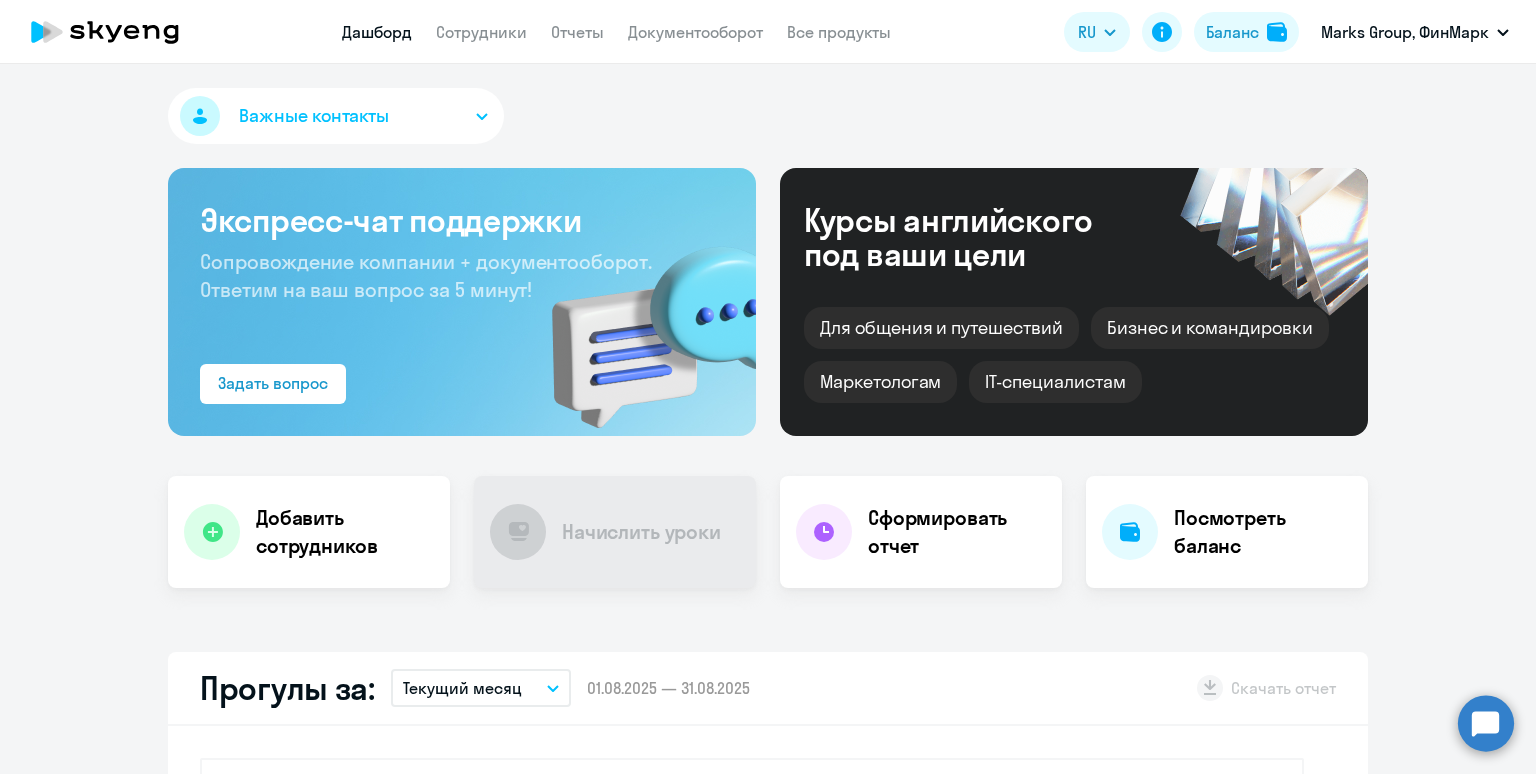 select on "30" 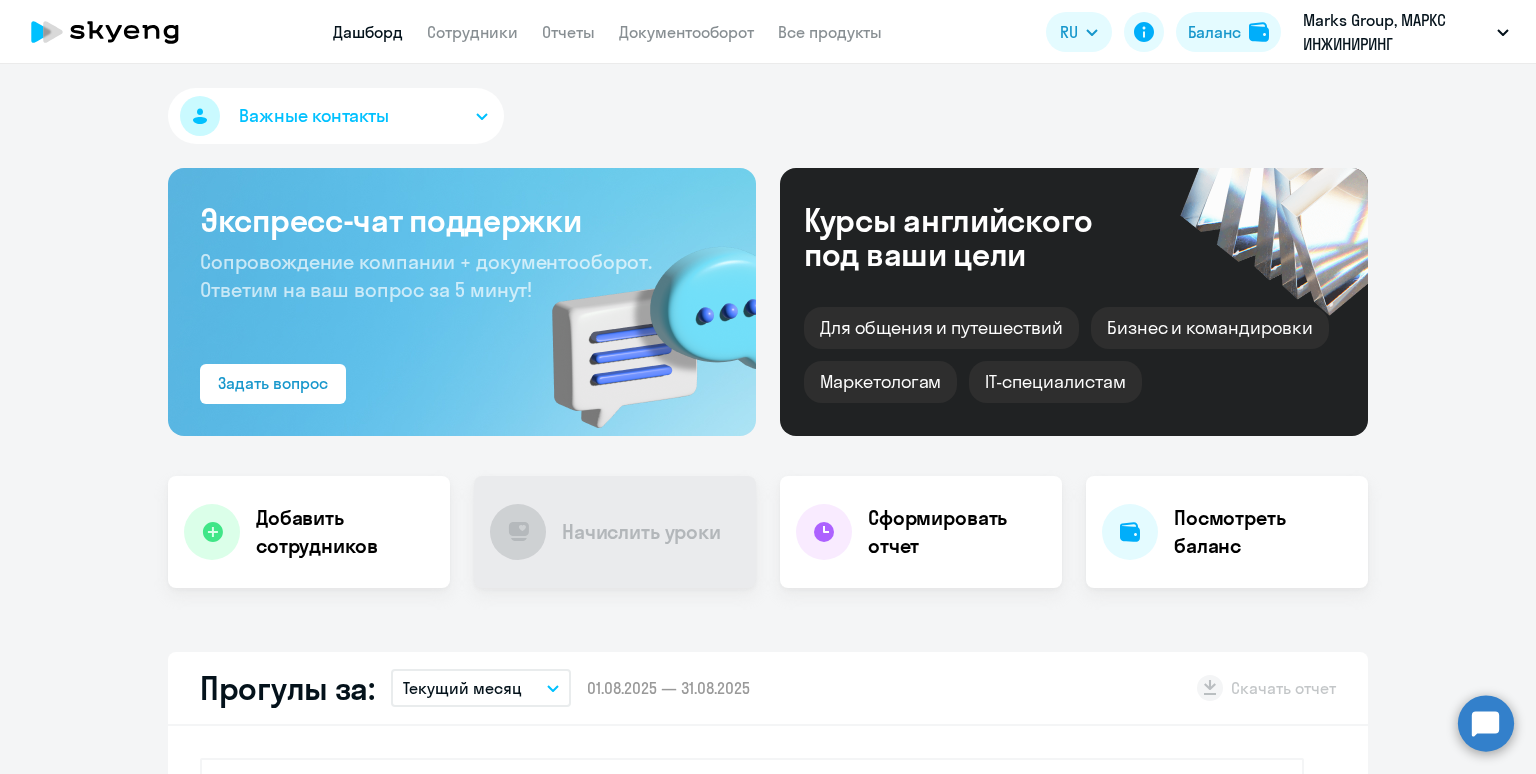 scroll, scrollTop: 0, scrollLeft: 0, axis: both 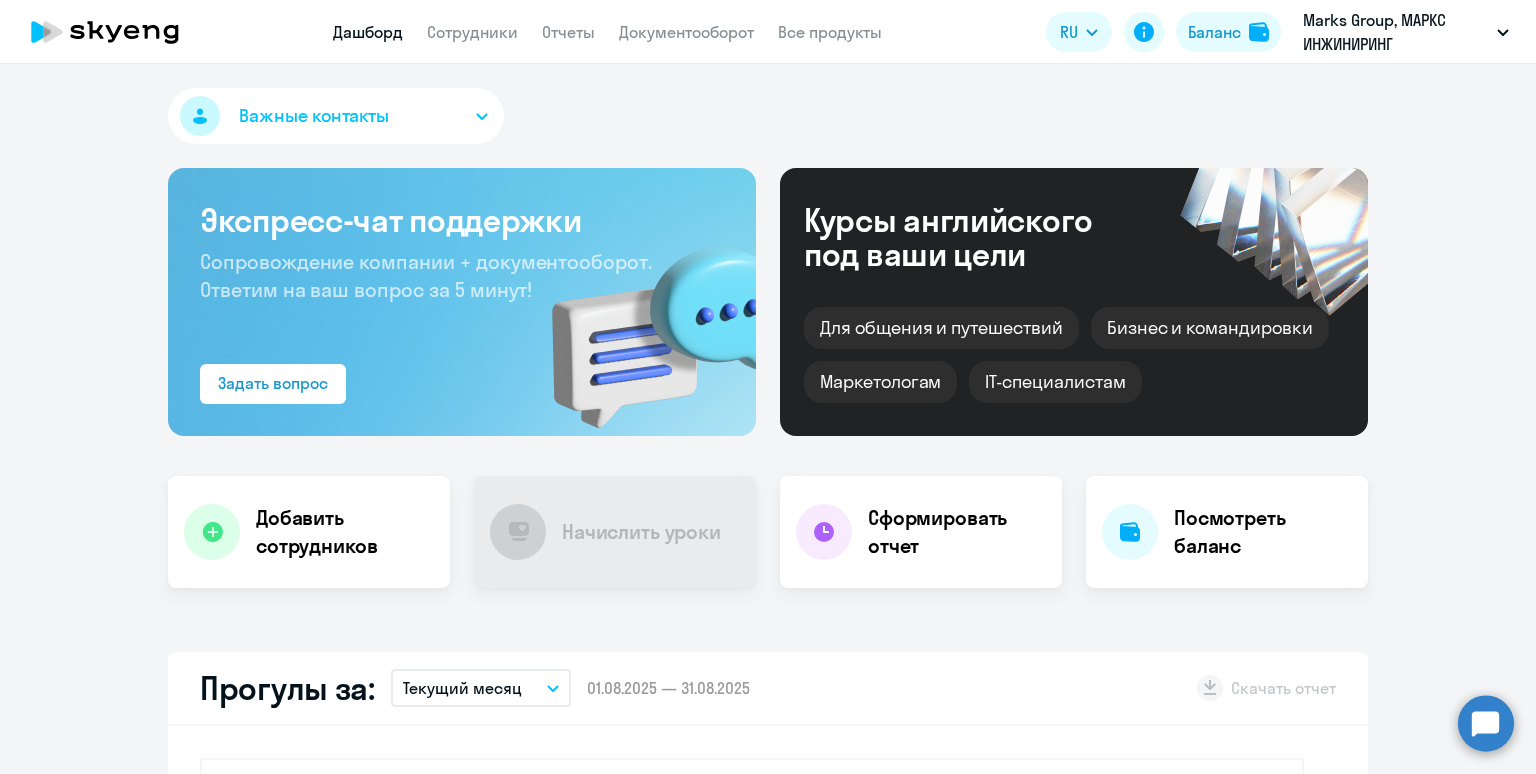 select on "30" 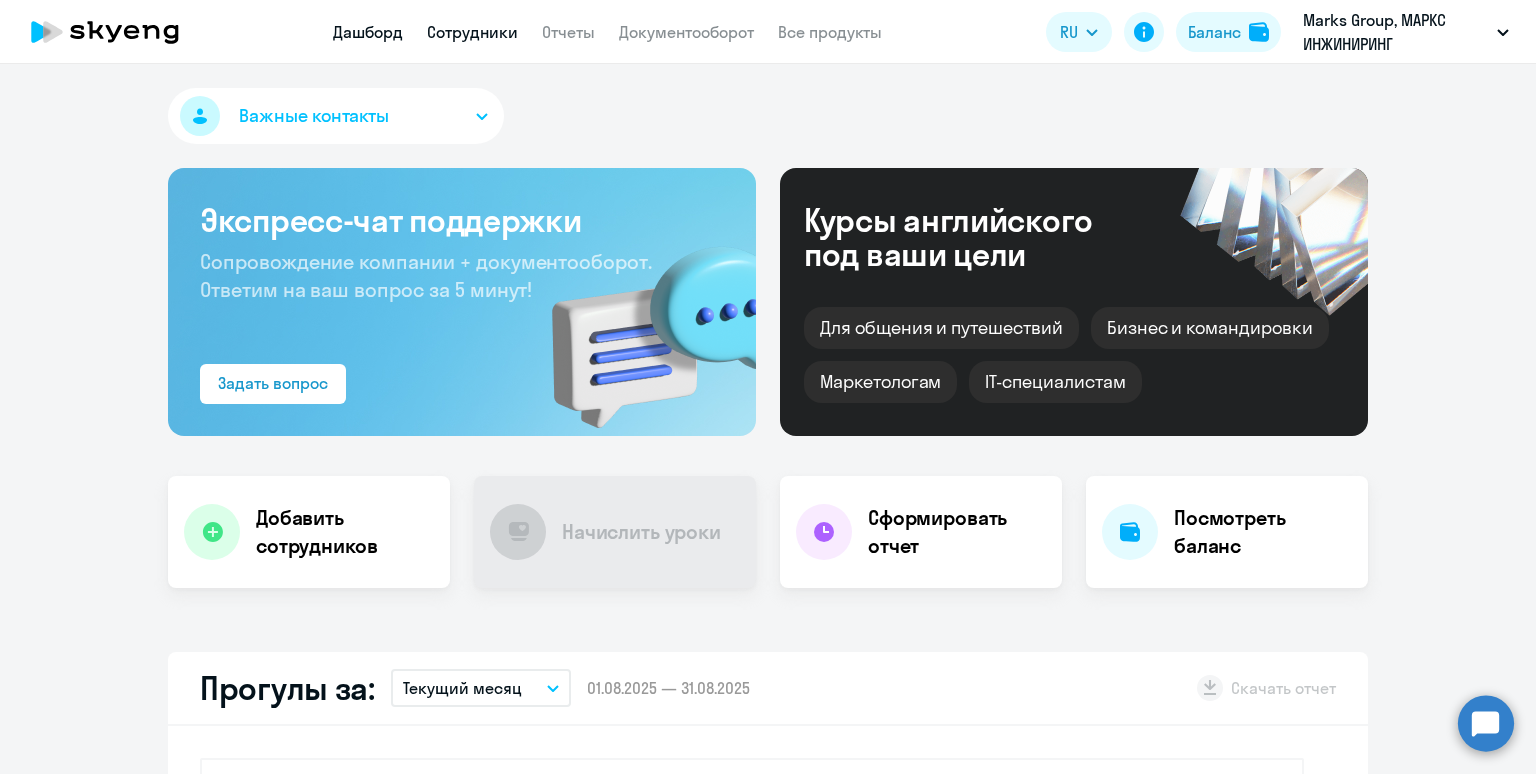 click on "Сотрудники" at bounding box center (472, 32) 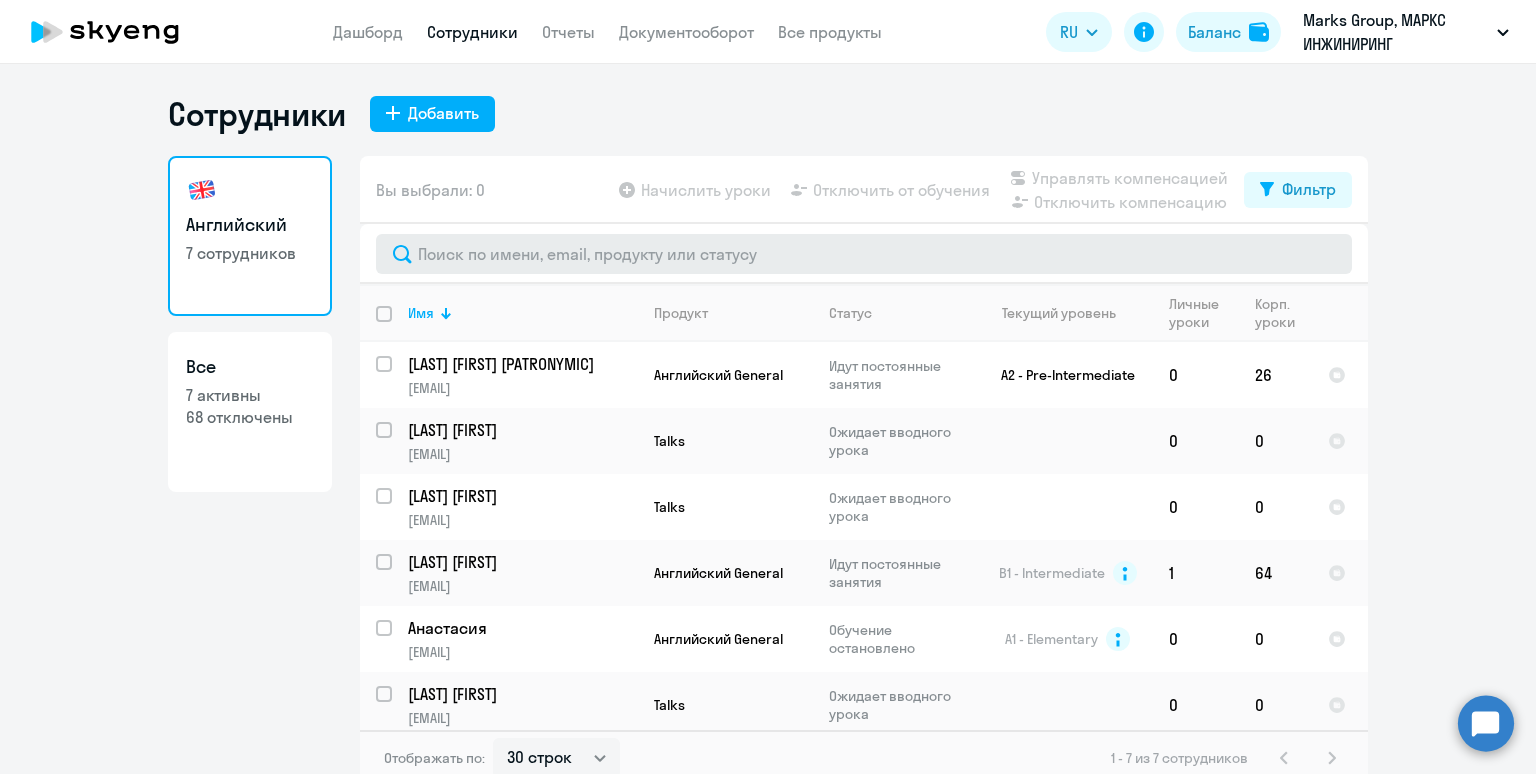 scroll, scrollTop: 12, scrollLeft: 0, axis: vertical 